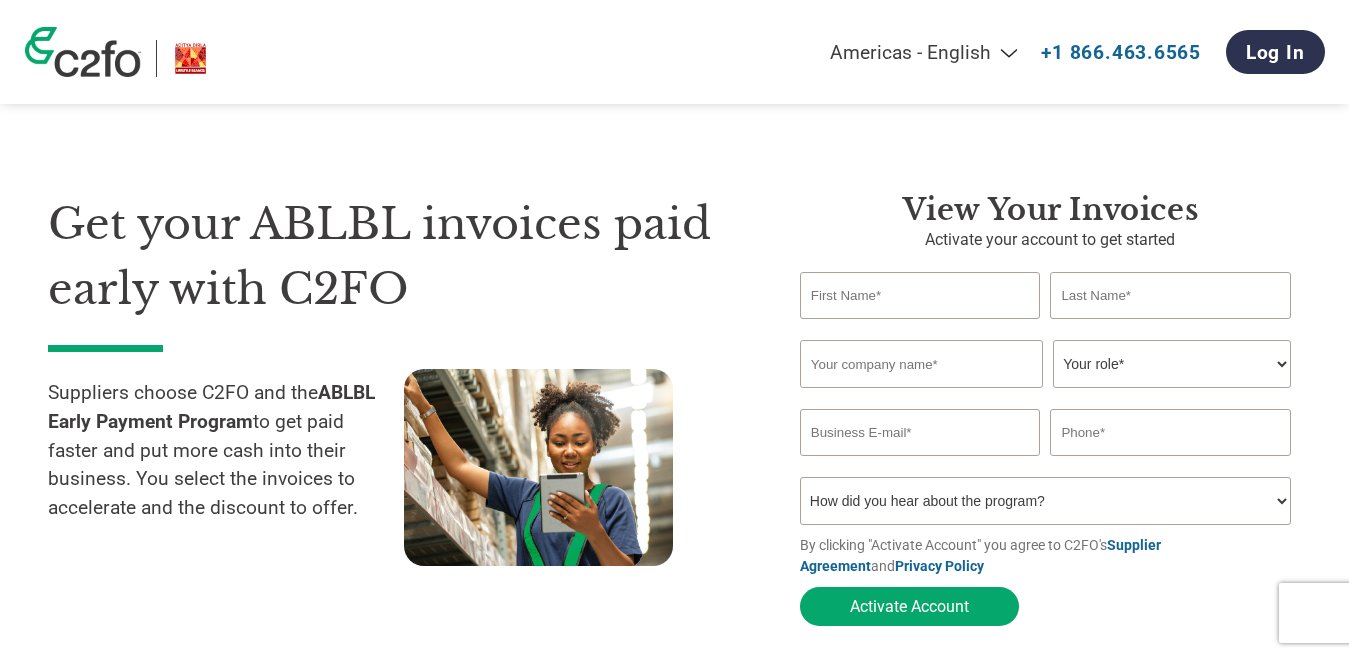 scroll, scrollTop: 0, scrollLeft: 0, axis: both 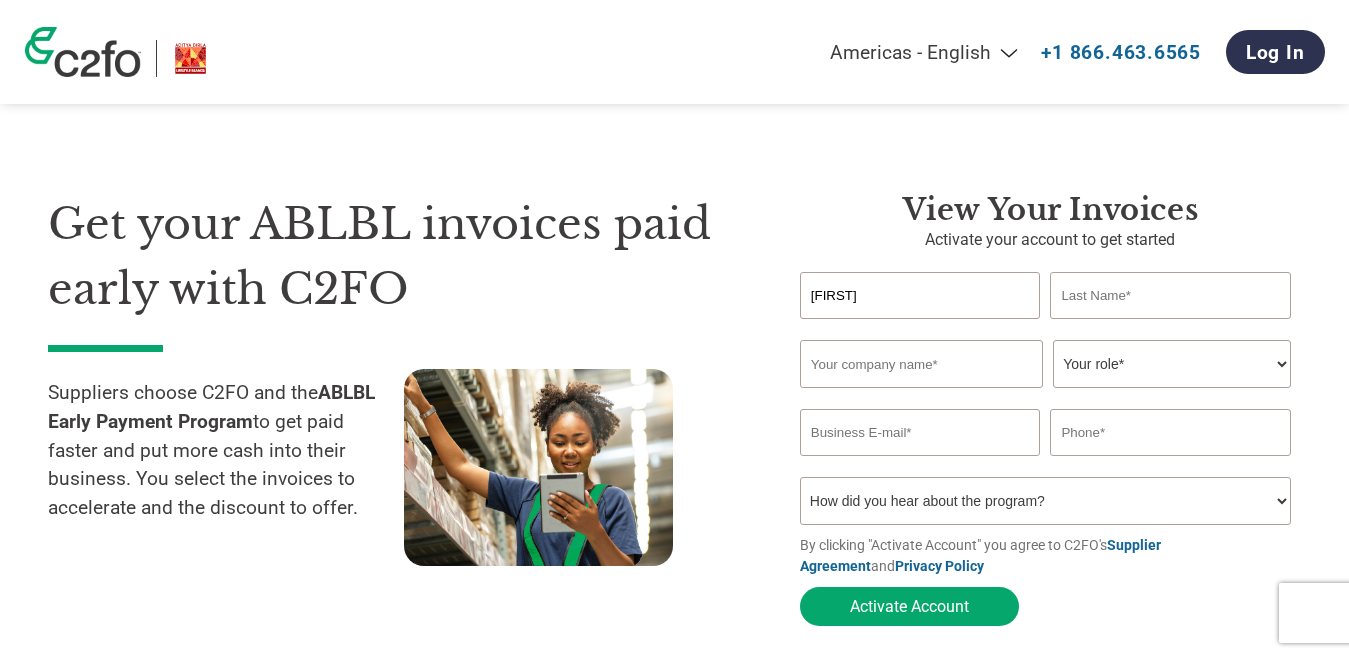 click at bounding box center (1170, 295) 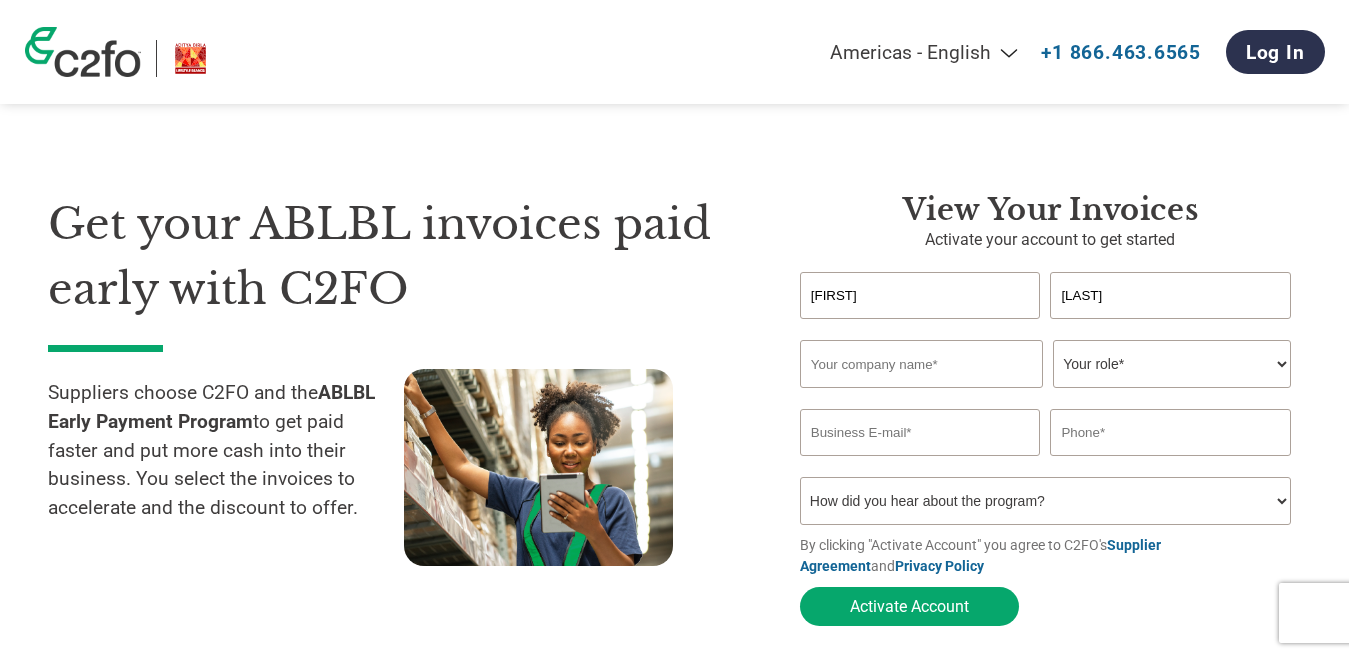 click at bounding box center [921, 364] 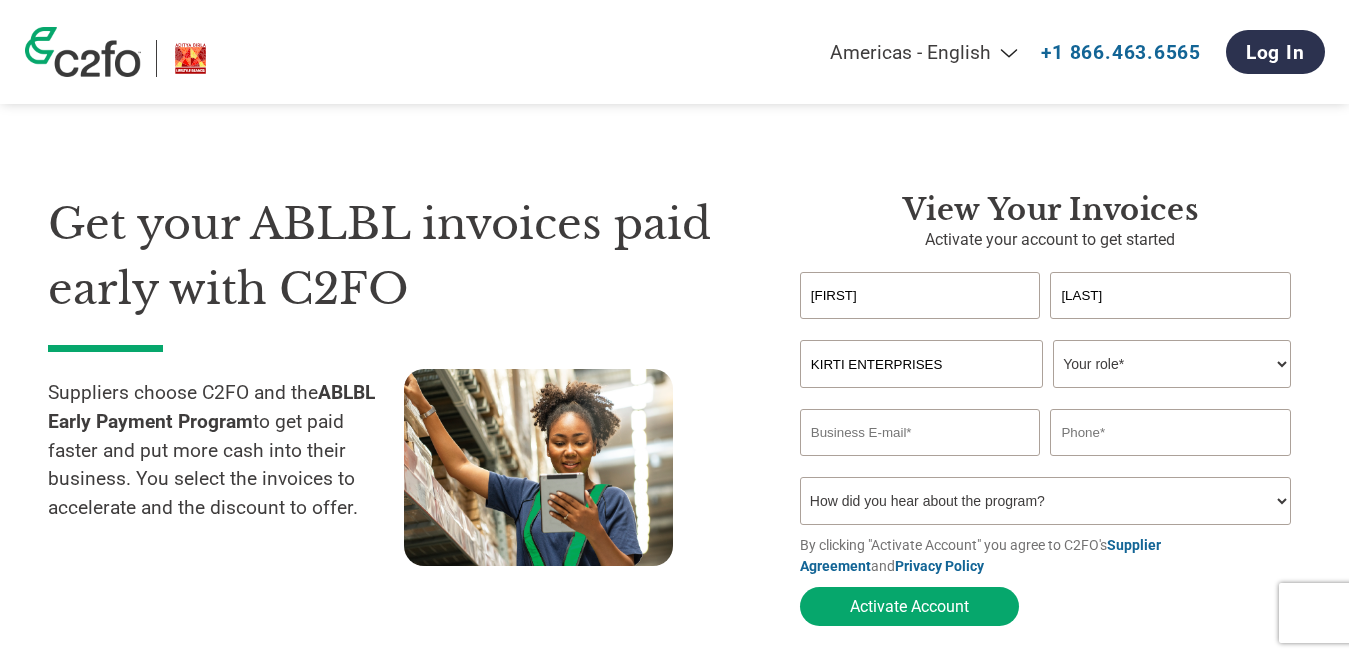 click on "Your role* CFO Controller Credit Manager Finance Director Treasurer CEO President Owner/Founder Accounting Bookkeeper Accounts Receivable Office Manager Other" at bounding box center (1172, 364) 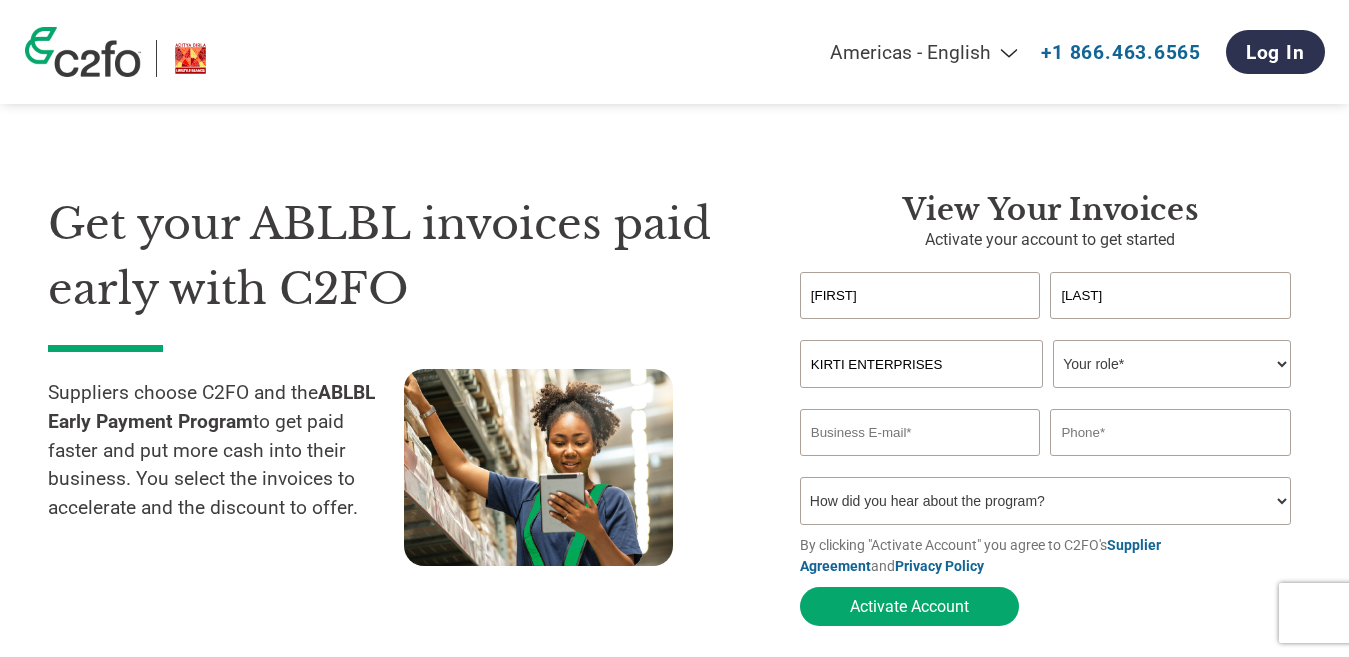 select on "OWNER_FOUNDER" 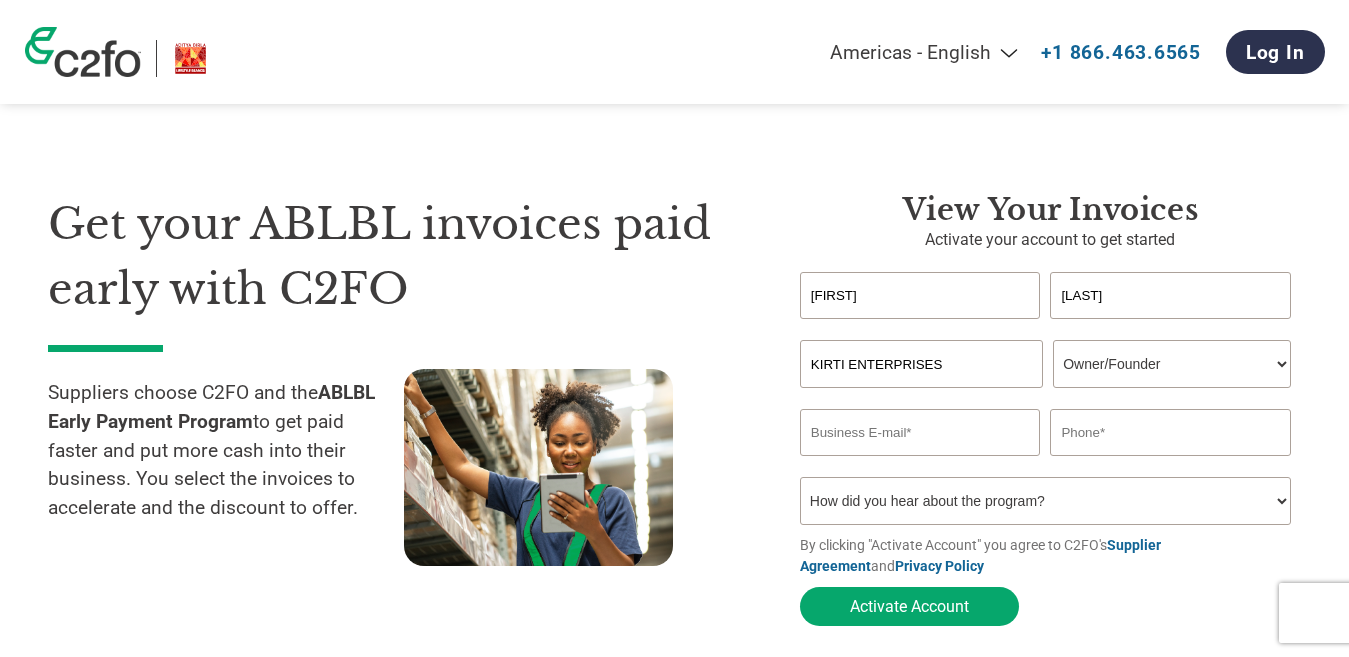 click on "Your role* CFO Controller Credit Manager Finance Director Treasurer CEO President Owner/Founder Accounting Bookkeeper Accounts Receivable Office Manager Other" at bounding box center [1172, 364] 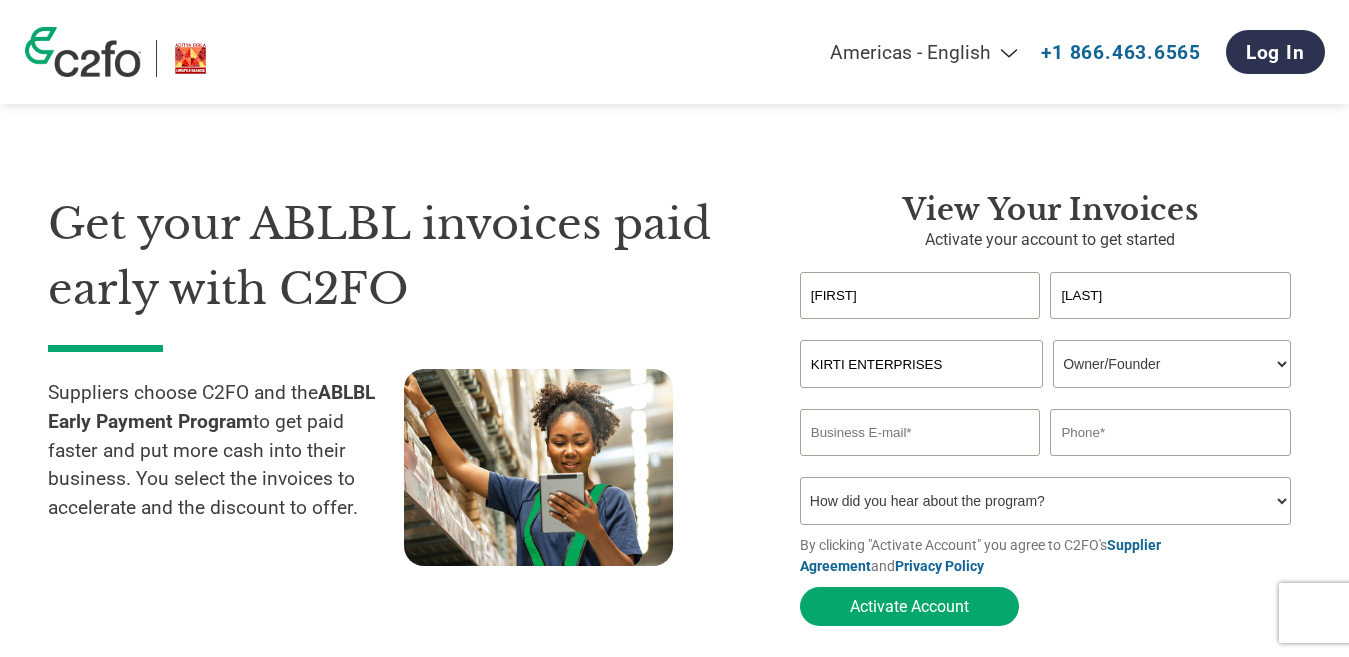 click at bounding box center (920, 432) 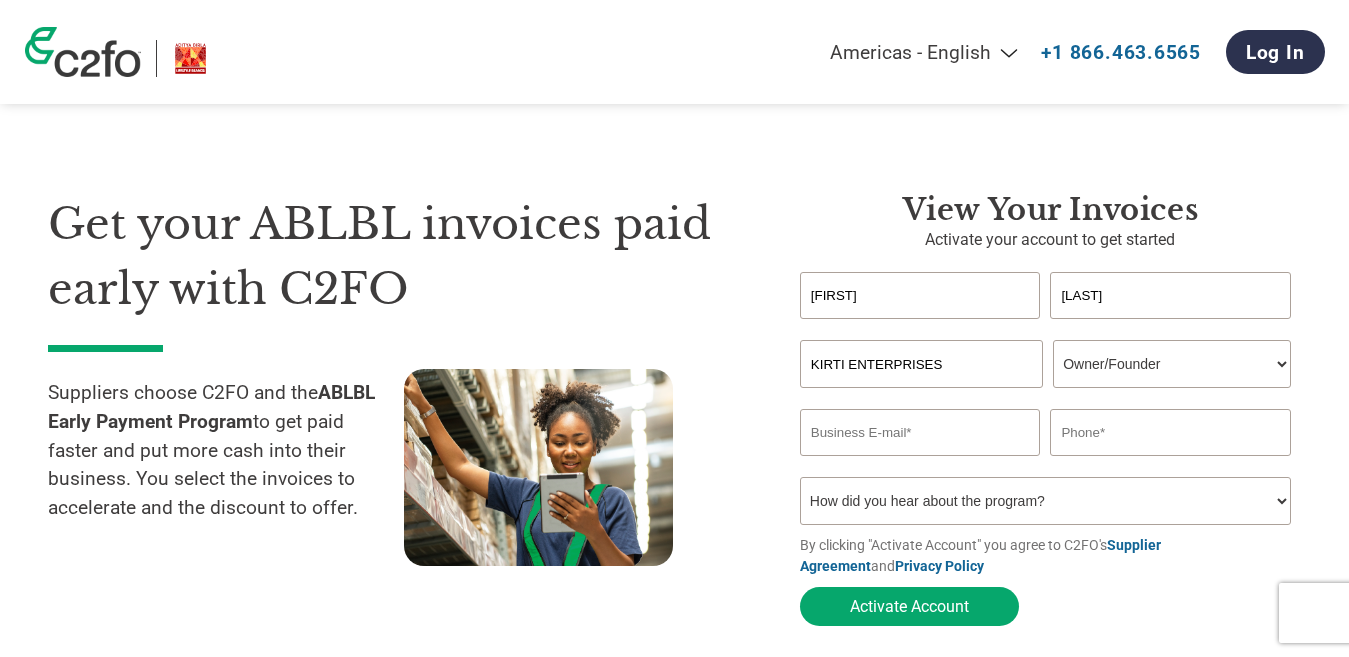 type on "[EMAIL]" 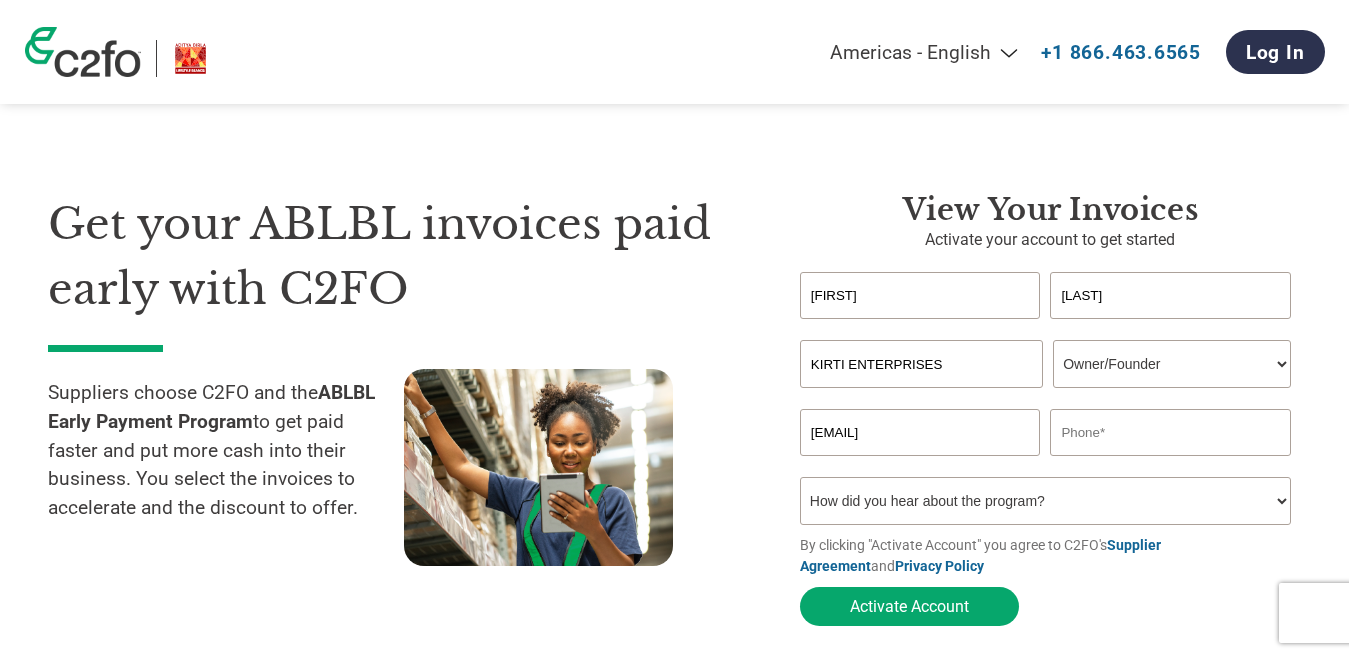 click at bounding box center [1170, 432] 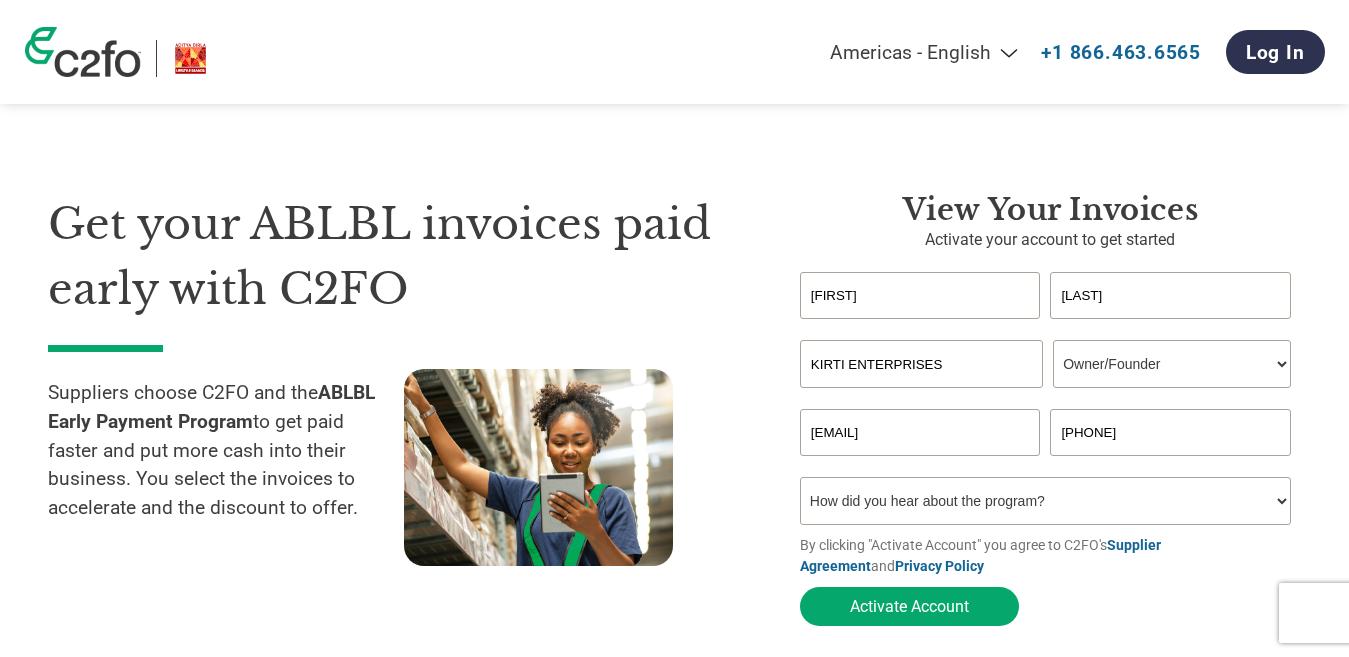 click on "How did you hear about the program? Received a letter Email Social Media Online Search Family/Friend/Acquaintance At an event Other" at bounding box center [1045, 501] 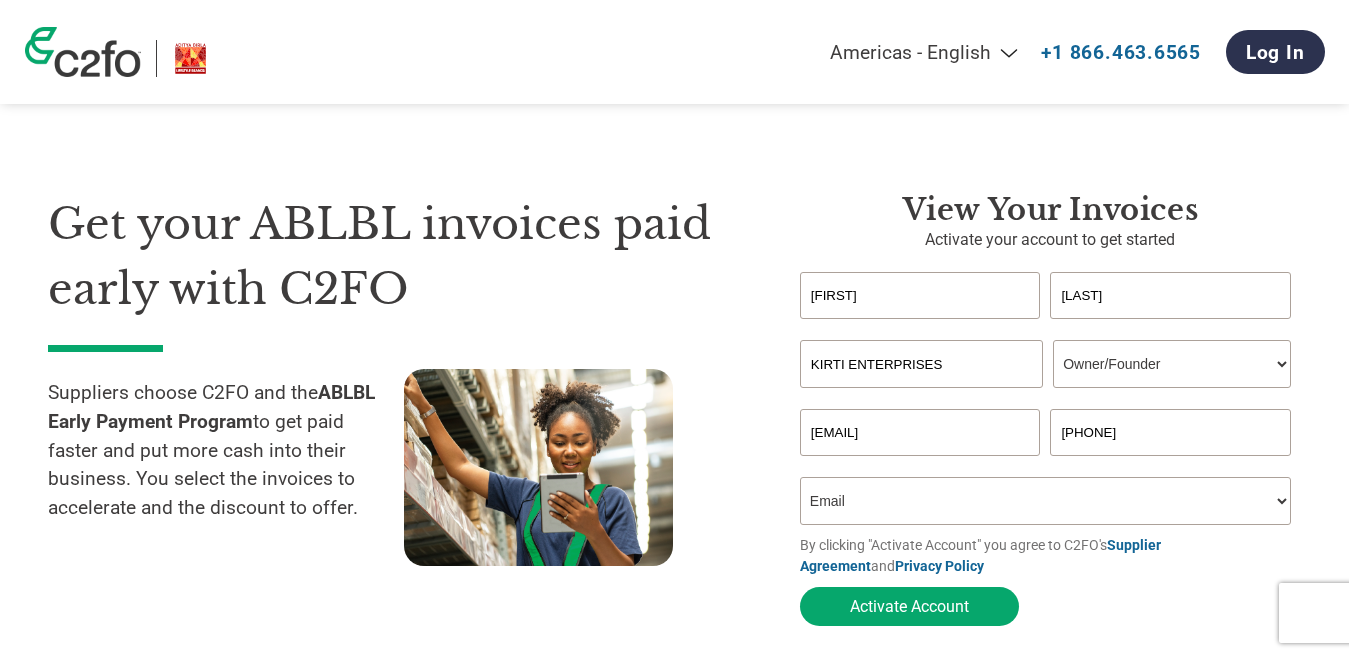 click on "How did you hear about the program? Received a letter Email Social Media Online Search Family/Friend/Acquaintance At an event Other" at bounding box center [1045, 501] 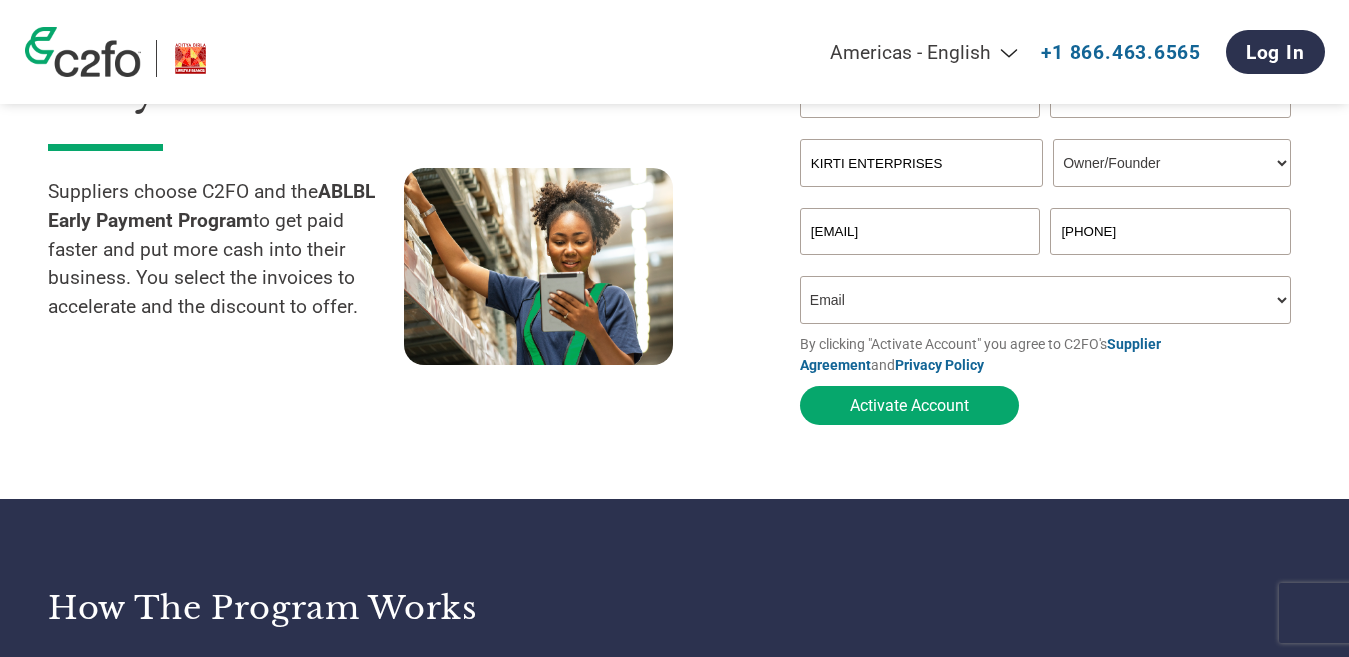 scroll, scrollTop: 200, scrollLeft: 0, axis: vertical 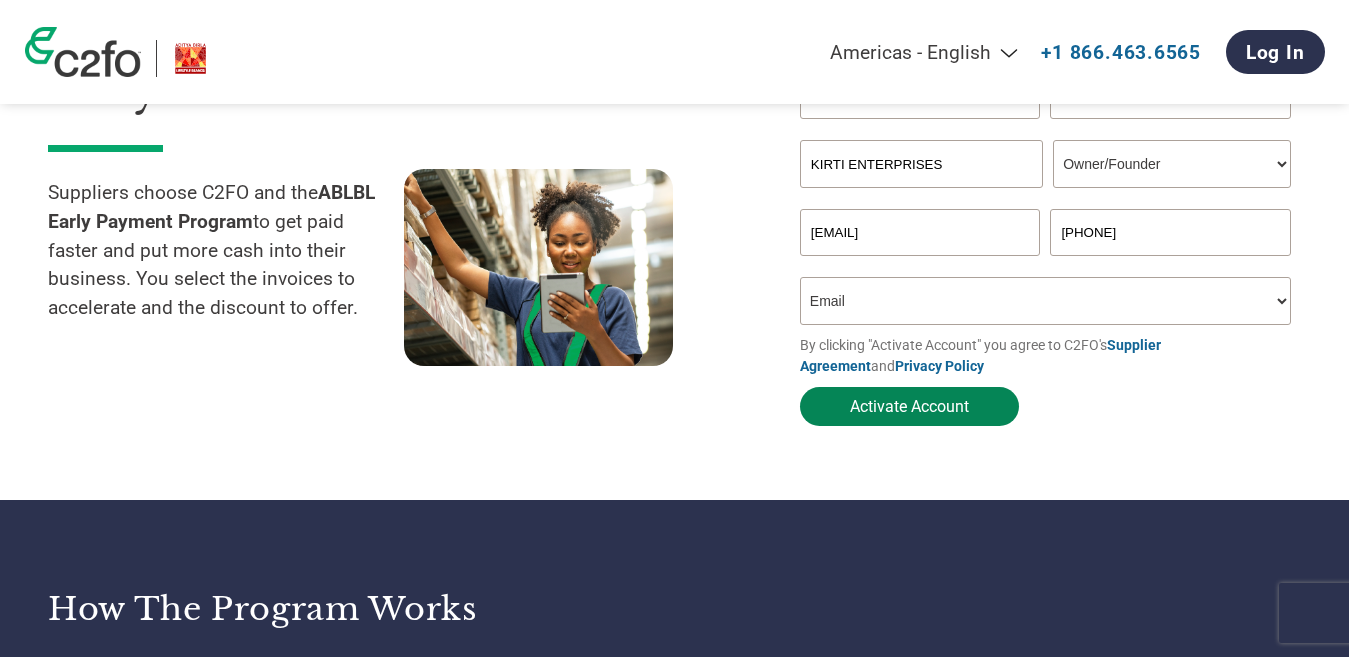 click on "Activate Account" at bounding box center [909, 406] 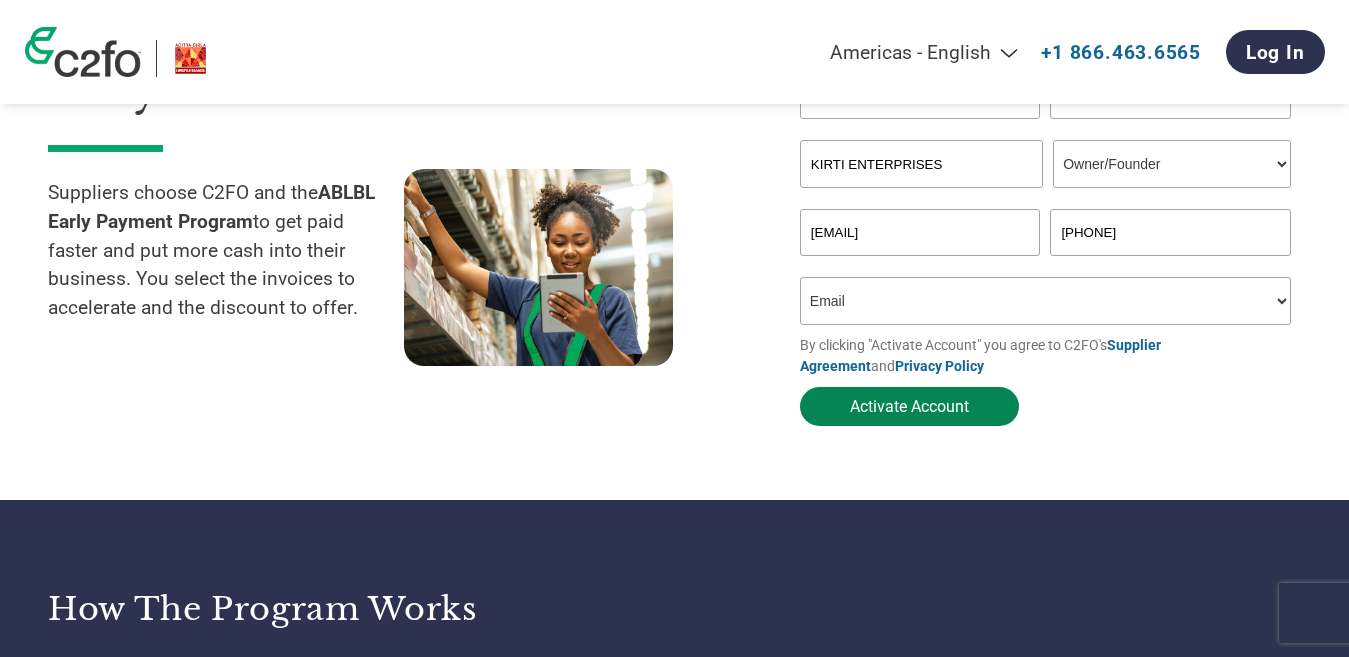click on "Activate Account" at bounding box center (909, 406) 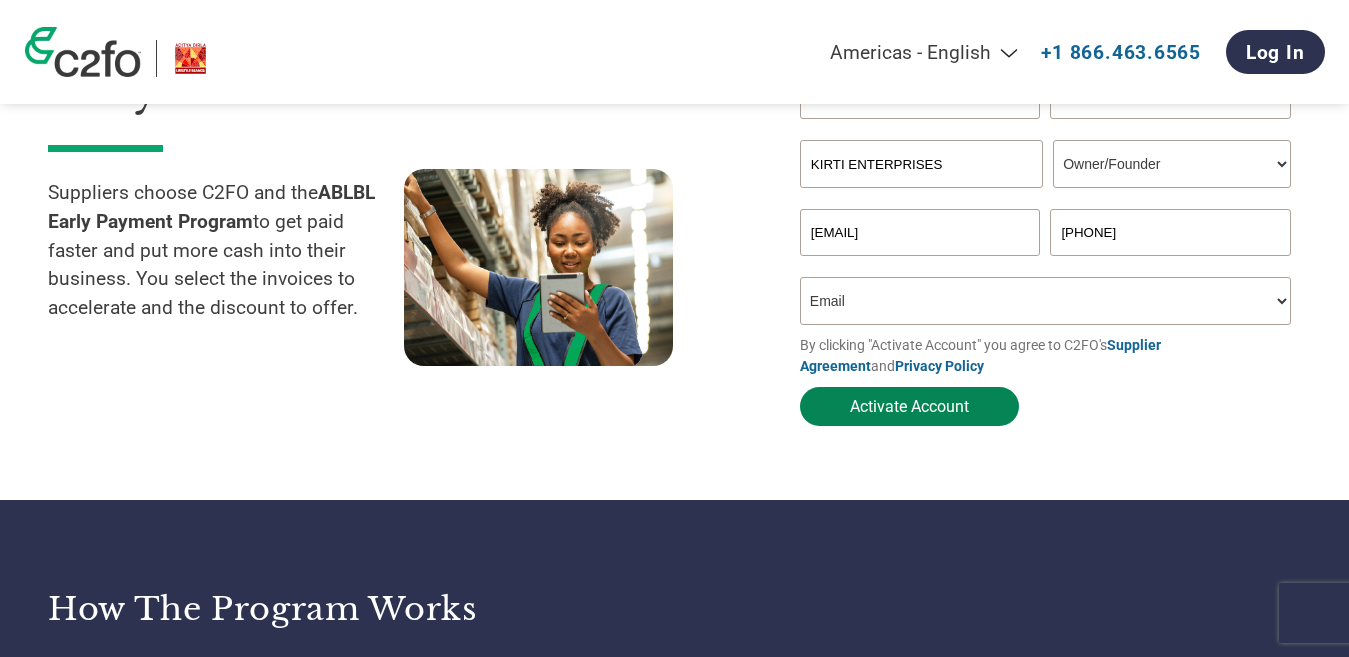 click on "Activate Account" at bounding box center [909, 406] 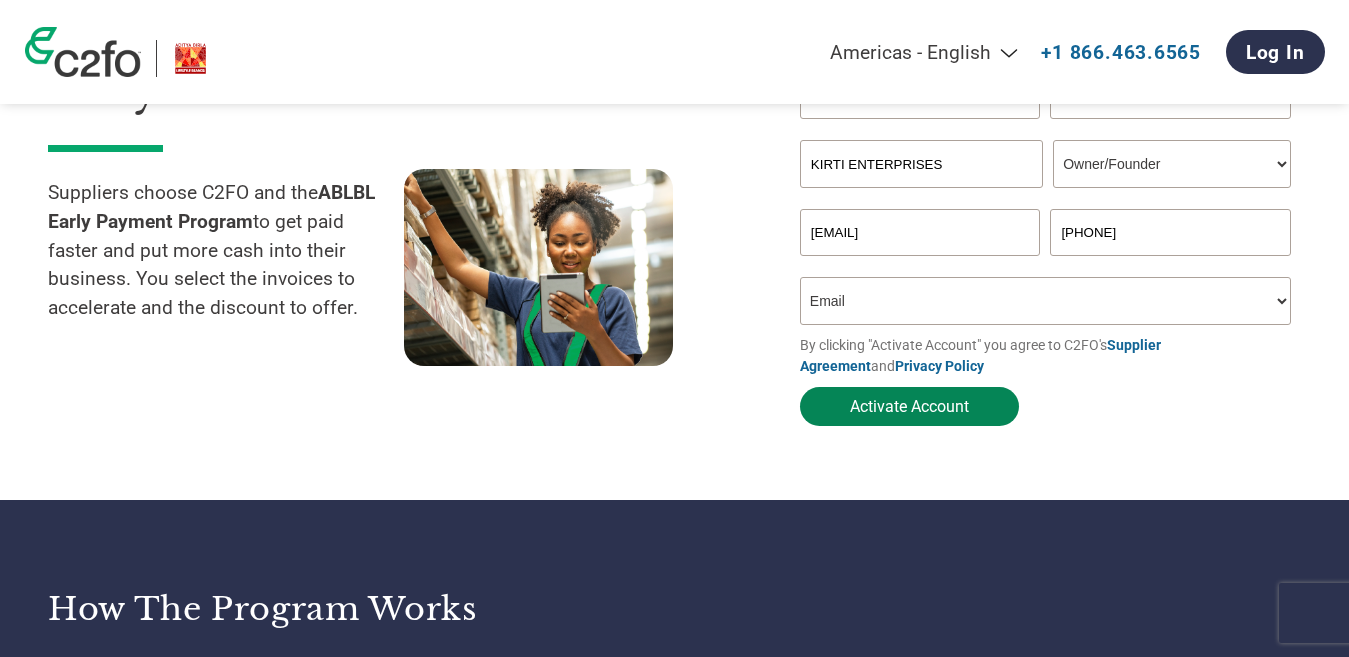 click on "Activate Account" at bounding box center [909, 406] 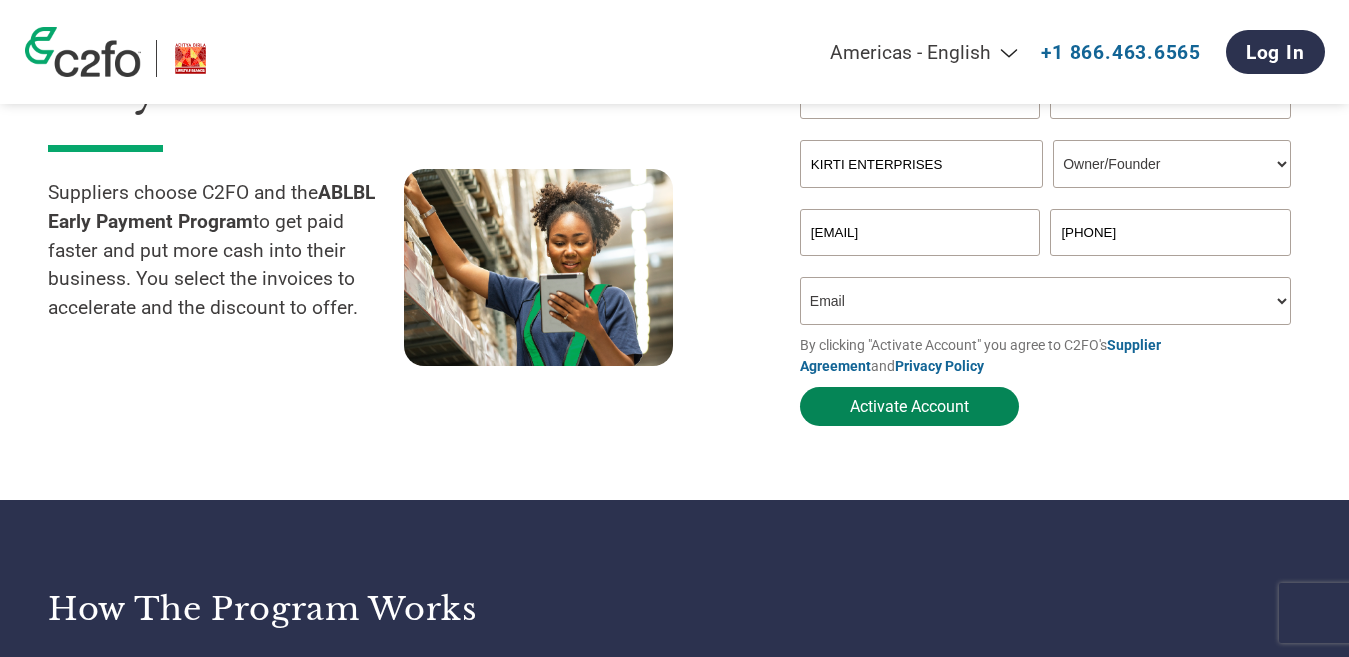 click on "Activate Account" at bounding box center [909, 406] 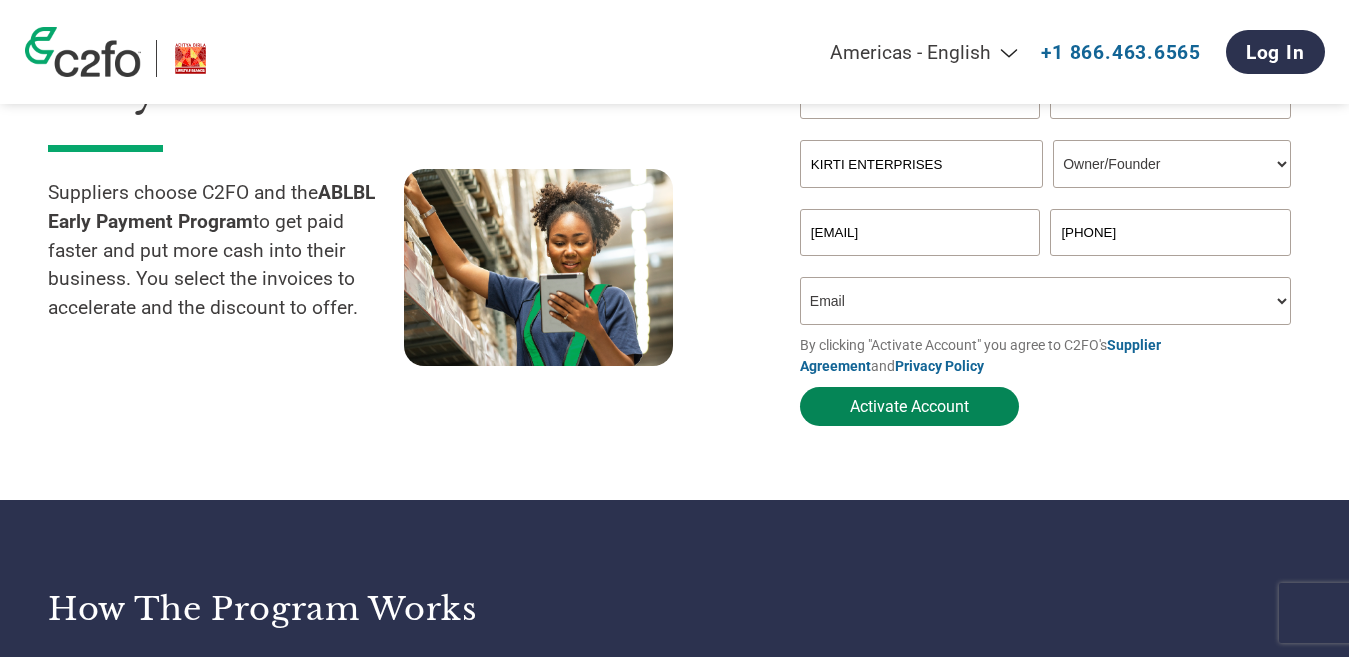 click on "Activate Account" at bounding box center [909, 406] 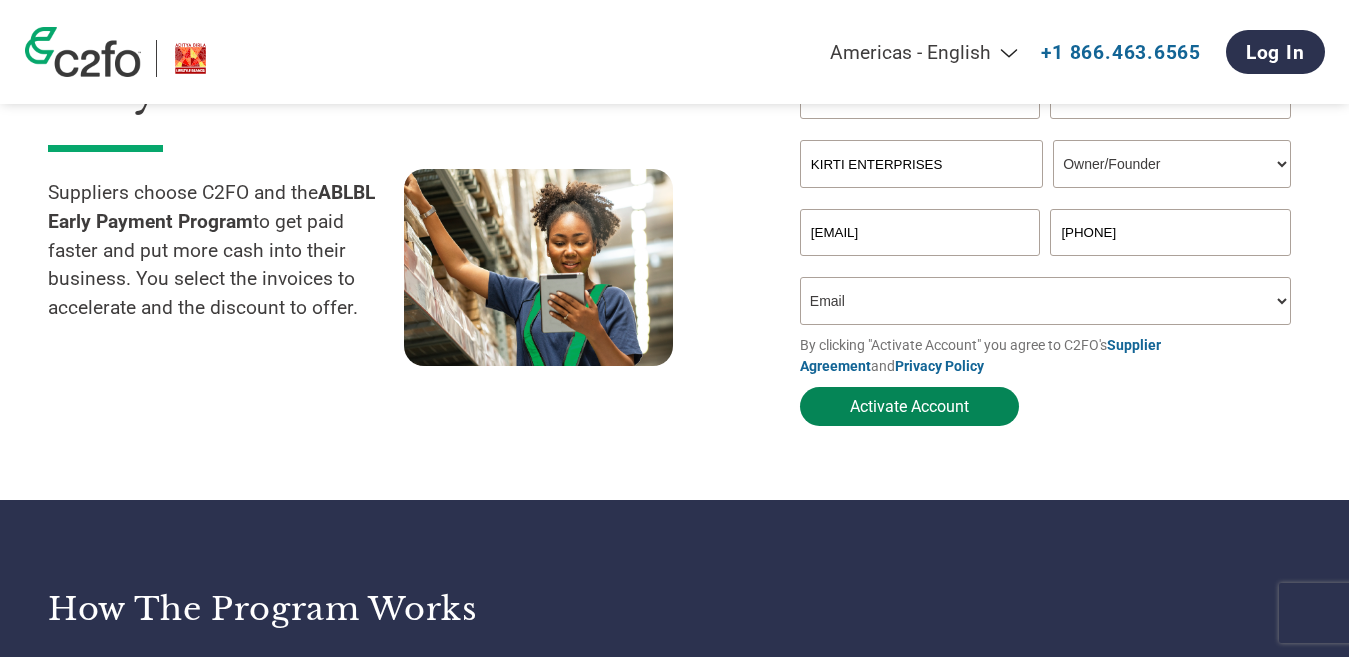 click on "Activate Account" at bounding box center [909, 406] 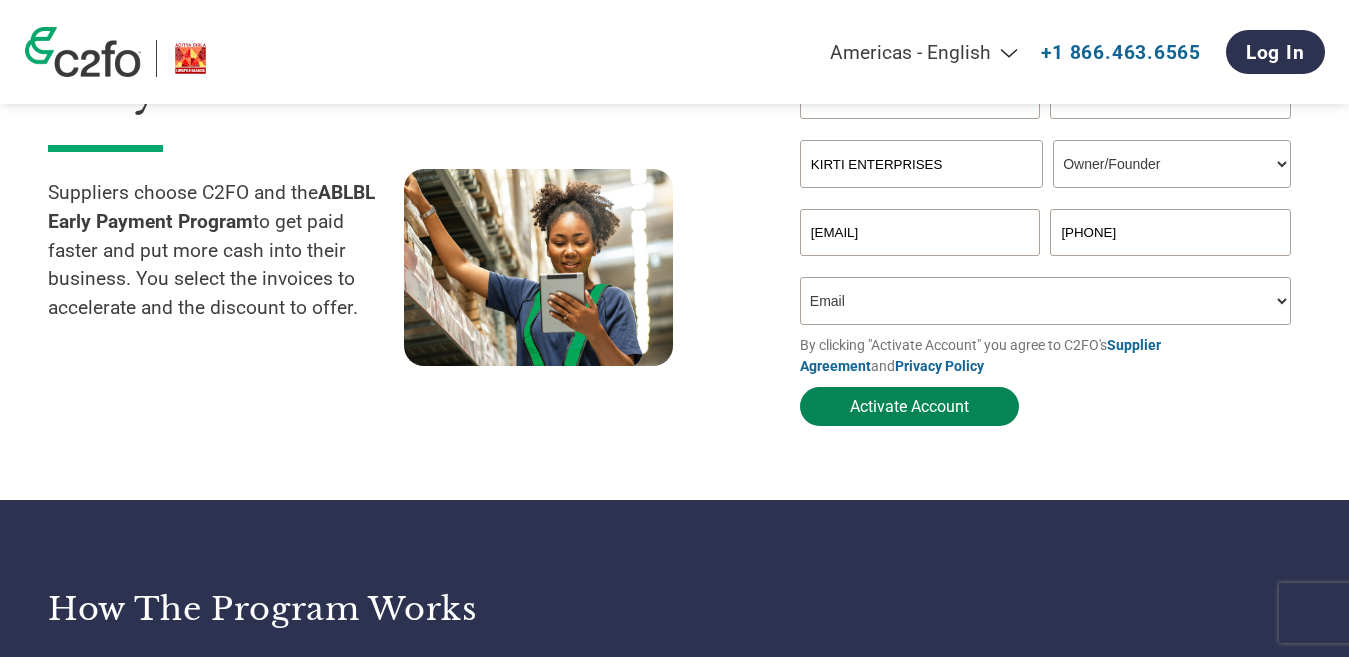 click on "Activate Account" at bounding box center [909, 406] 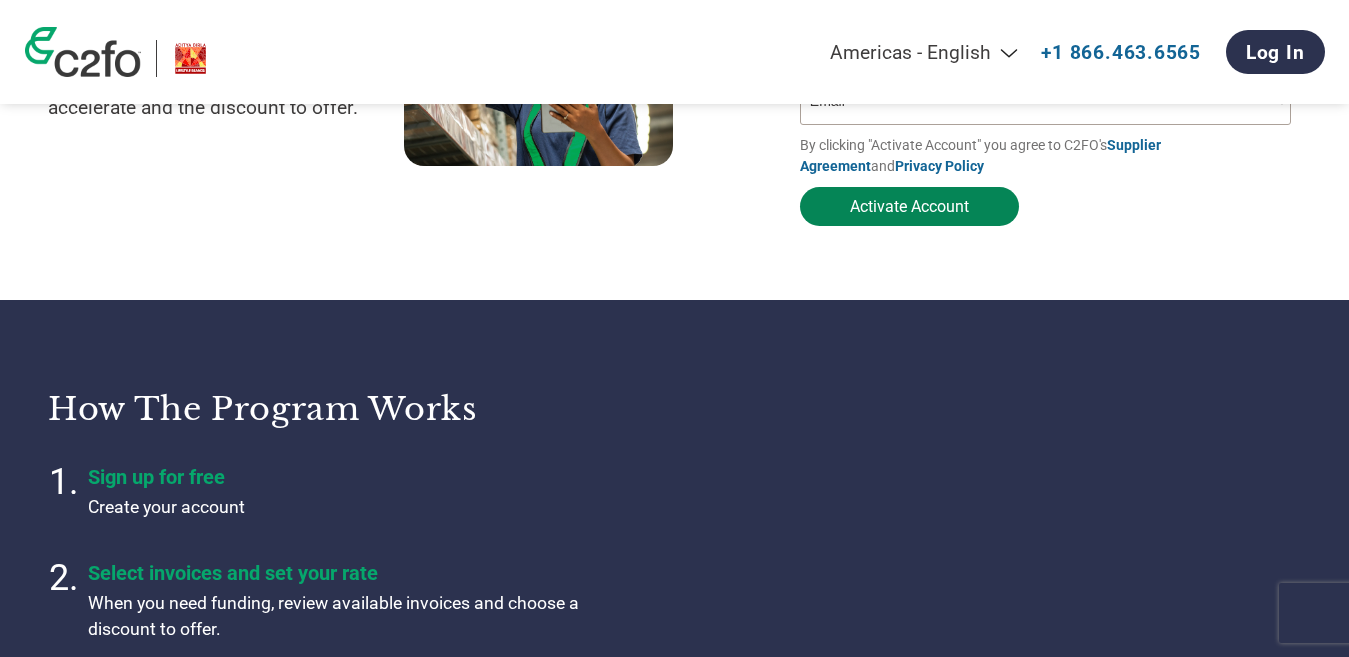 scroll, scrollTop: 0, scrollLeft: 0, axis: both 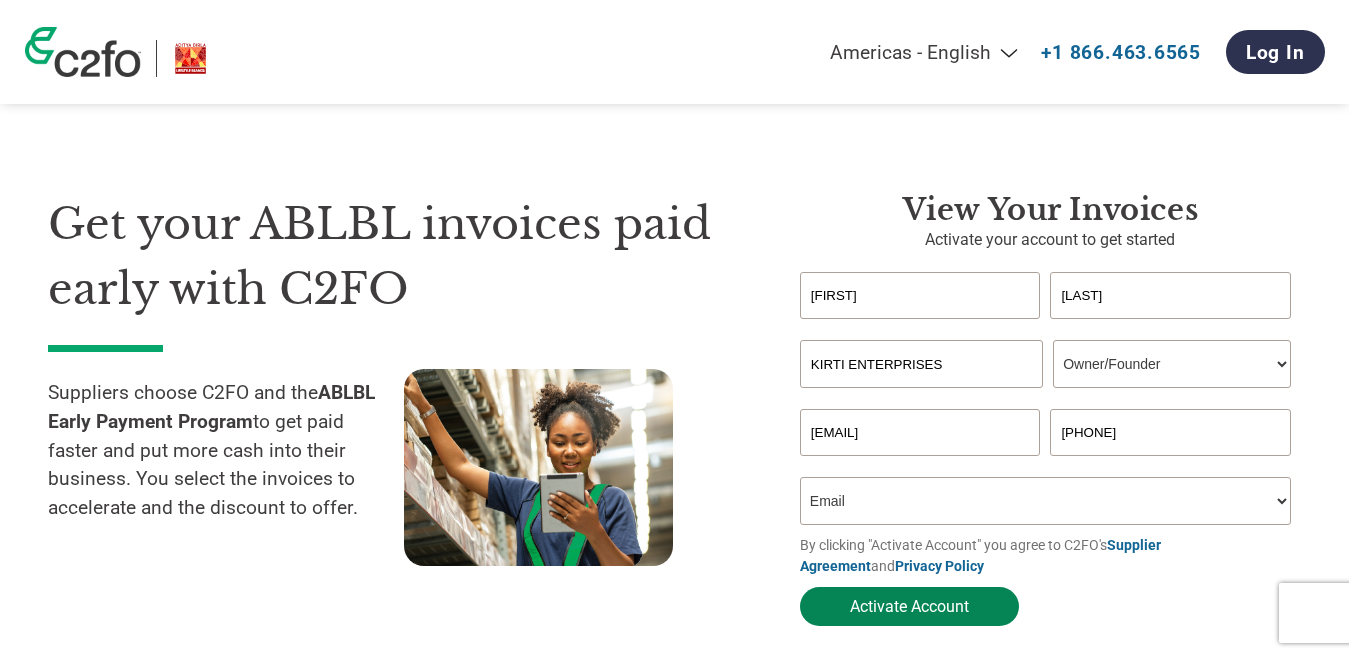 click on "Activate Account" at bounding box center (909, 606) 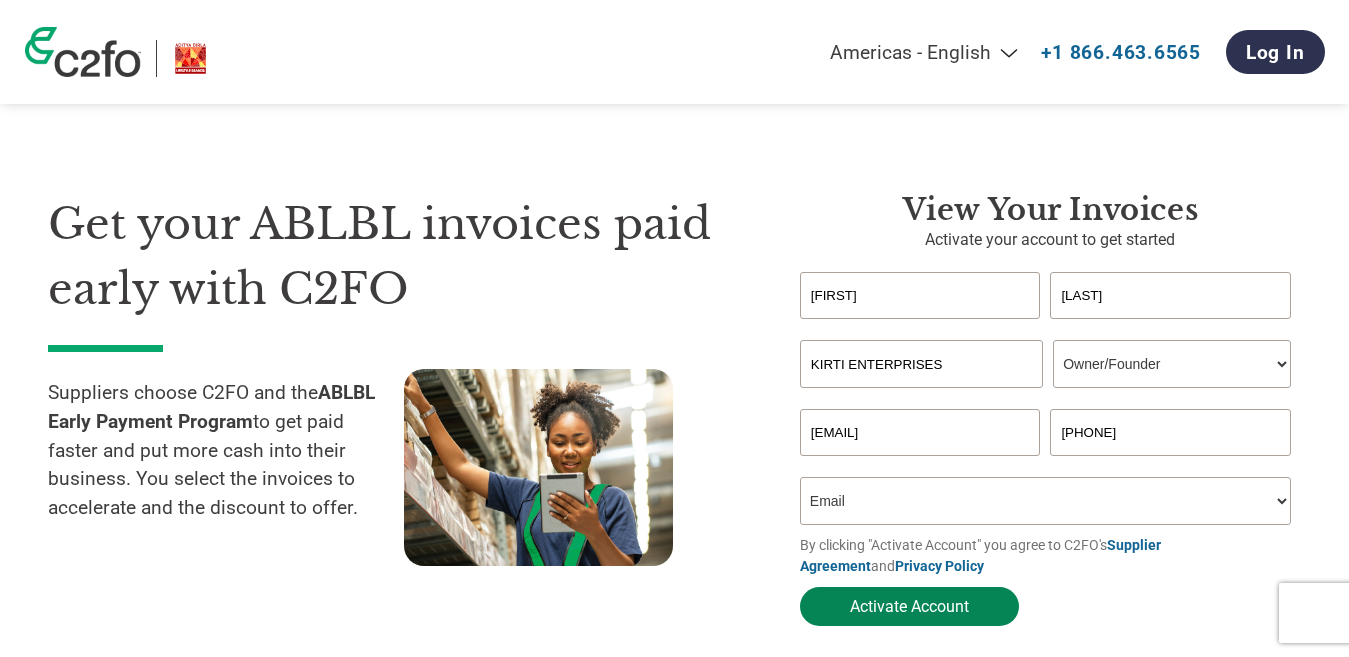click on "Activate Account" at bounding box center [909, 606] 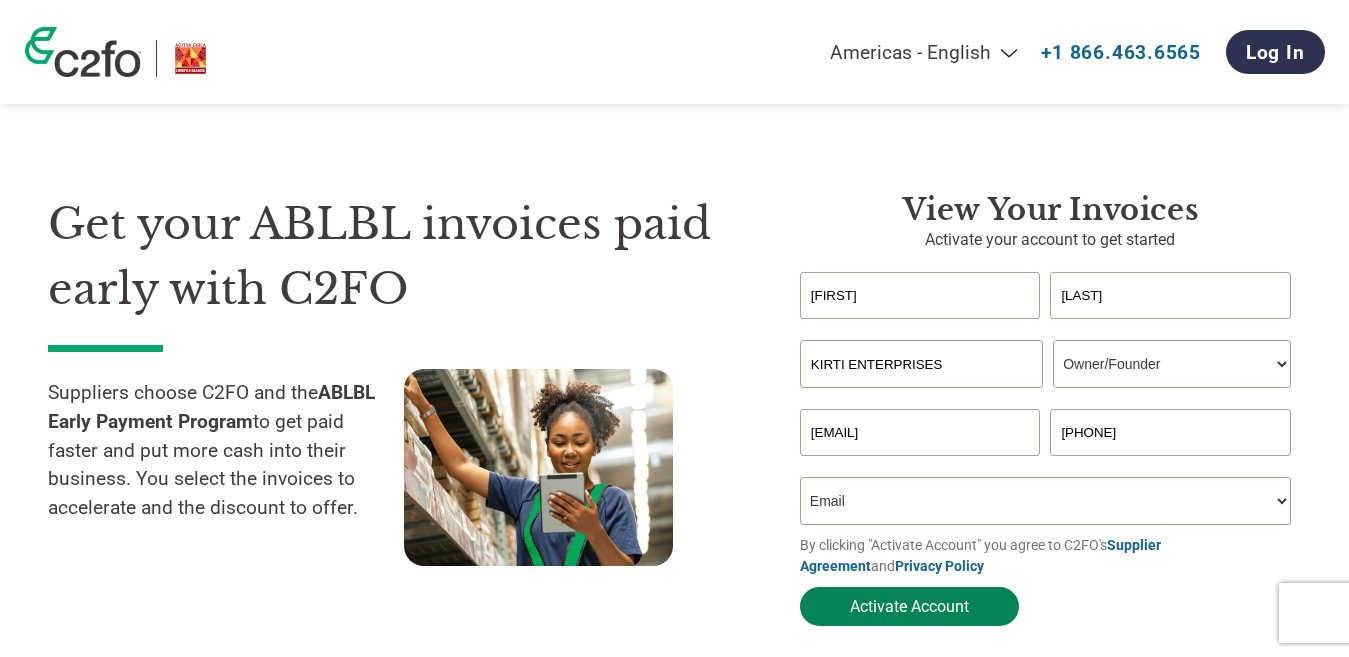 click on "Activate Account" at bounding box center (909, 606) 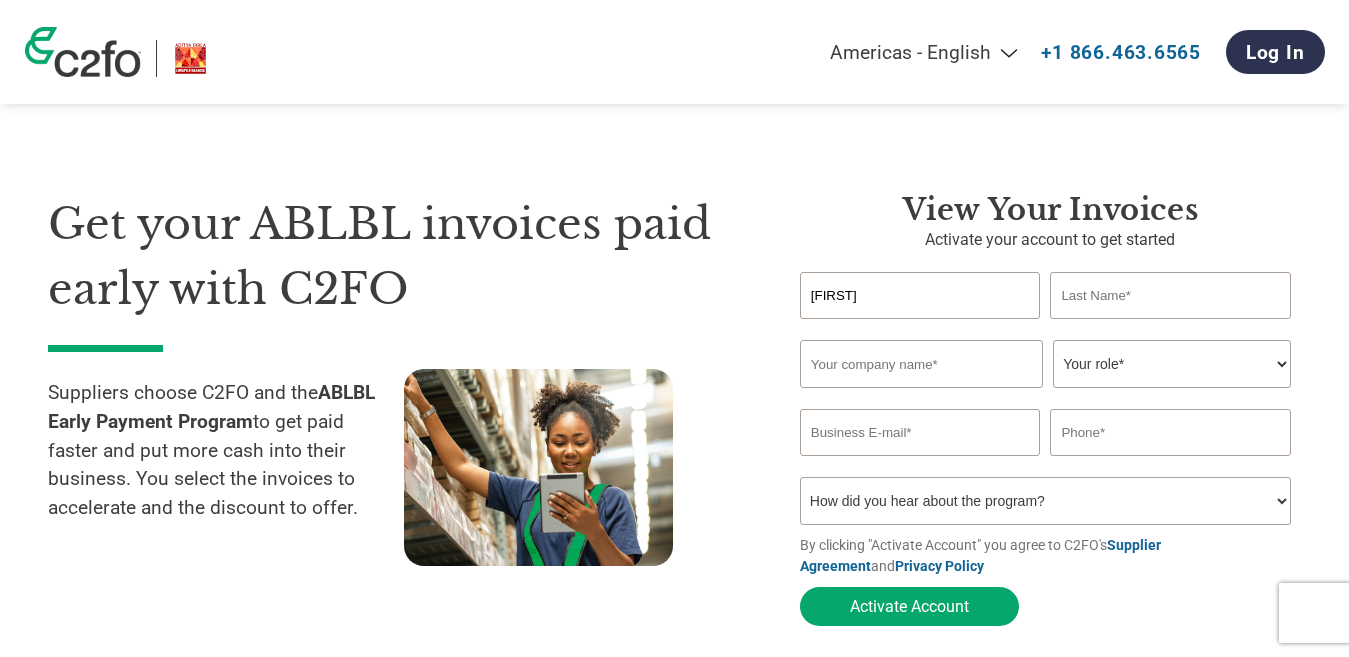 click at bounding box center [1170, 295] 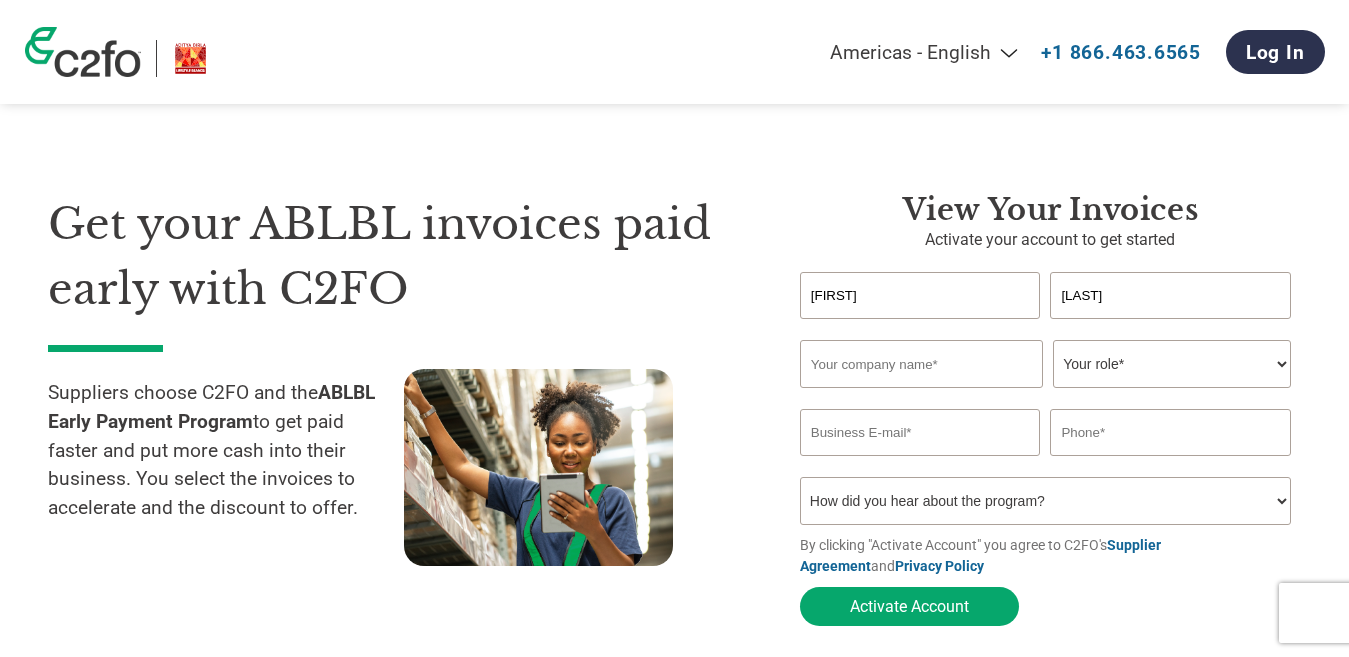 click at bounding box center [921, 364] 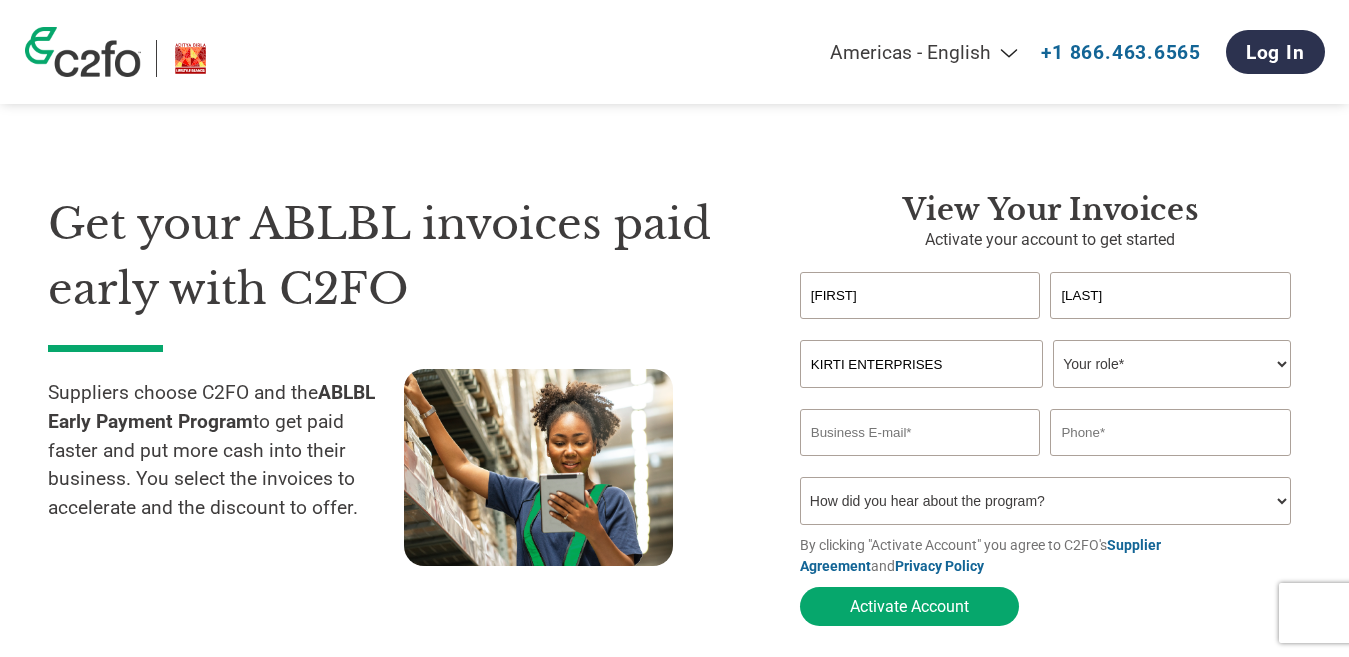 click on "Your role* CFO Controller Credit Manager Finance Director Treasurer CEO President Owner/Founder Accounting Bookkeeper Accounts Receivable Office Manager Other" at bounding box center (1172, 364) 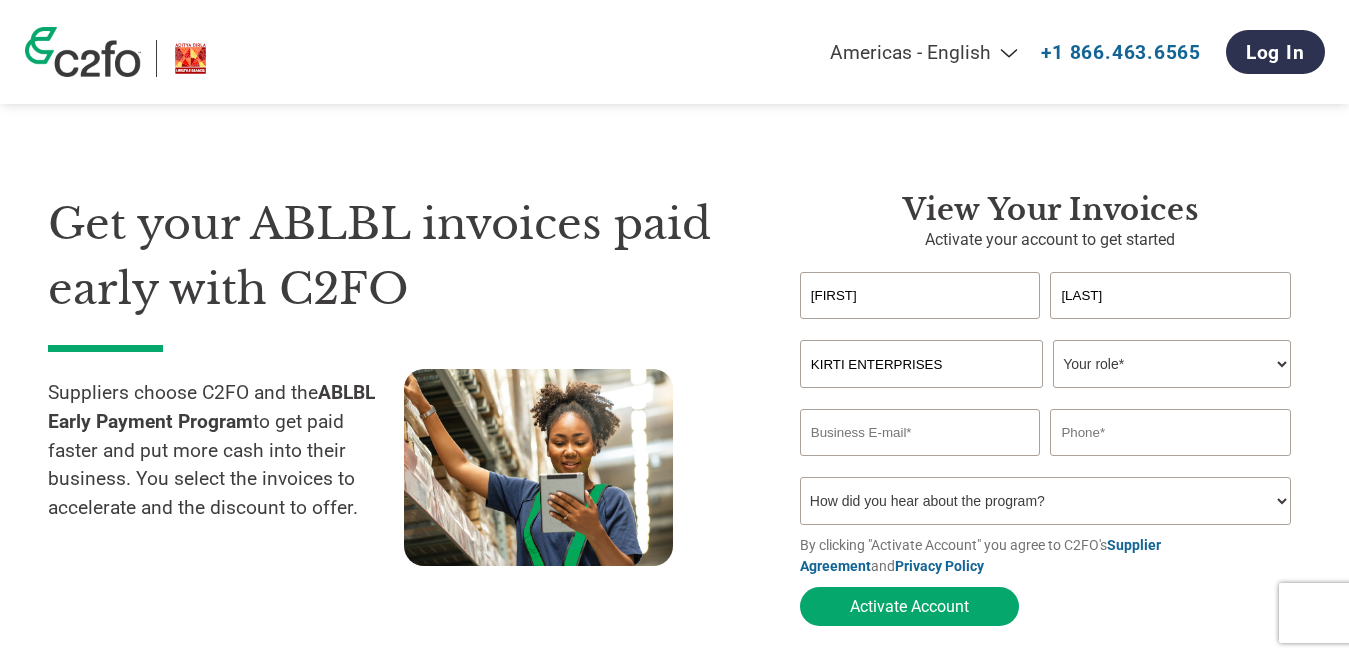 select on "OWNER_FOUNDER" 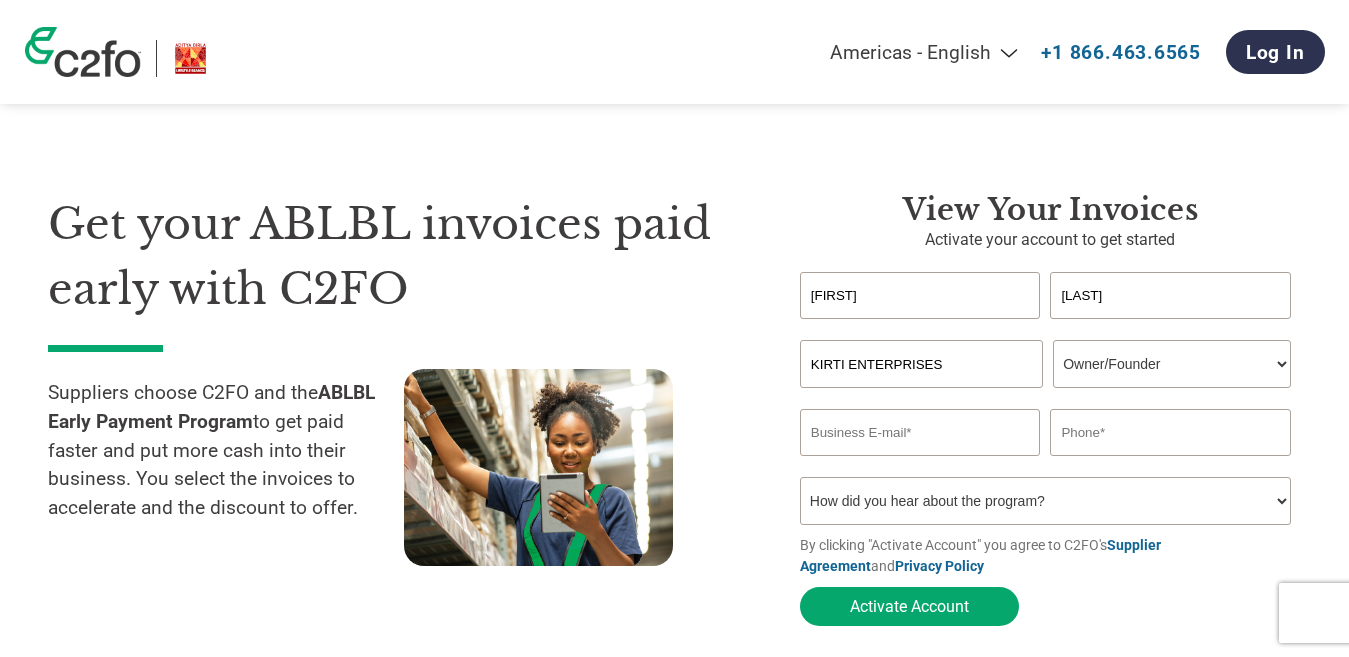 click on "Your role* CFO Controller Credit Manager Finance Director Treasurer CEO President Owner/Founder Accounting Bookkeeper Accounts Receivable Office Manager Other" at bounding box center (1172, 364) 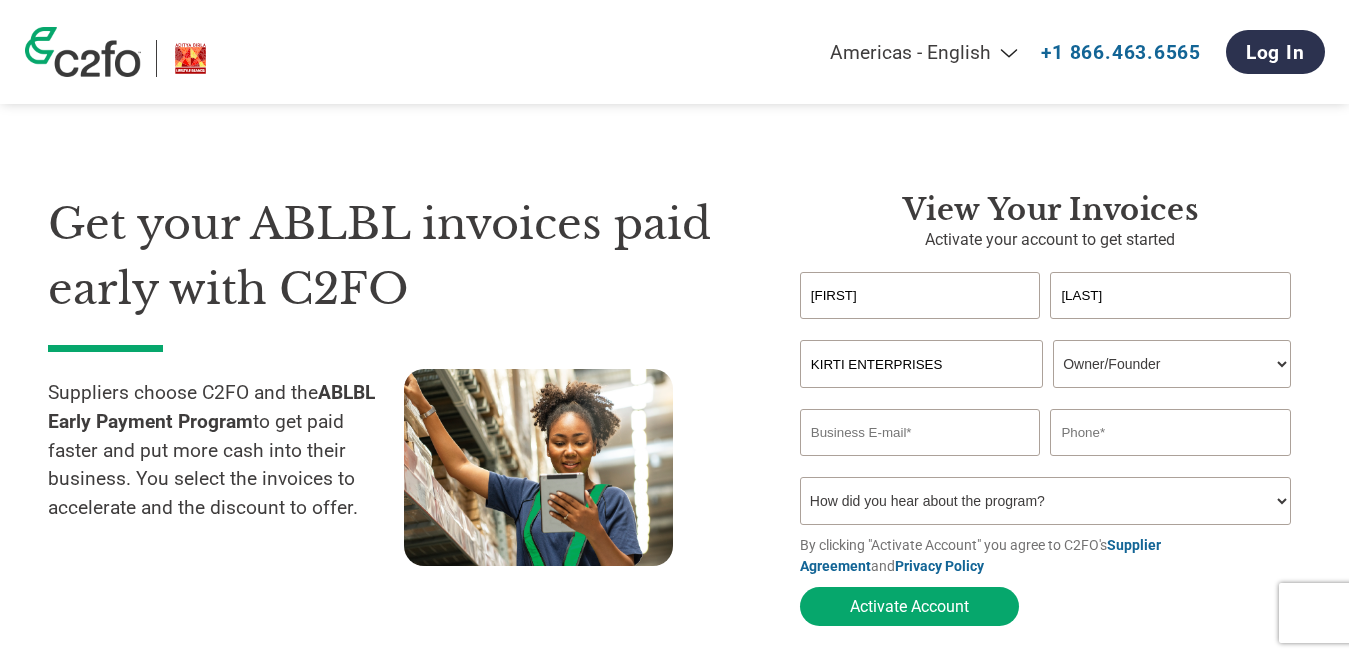 click at bounding box center [920, 432] 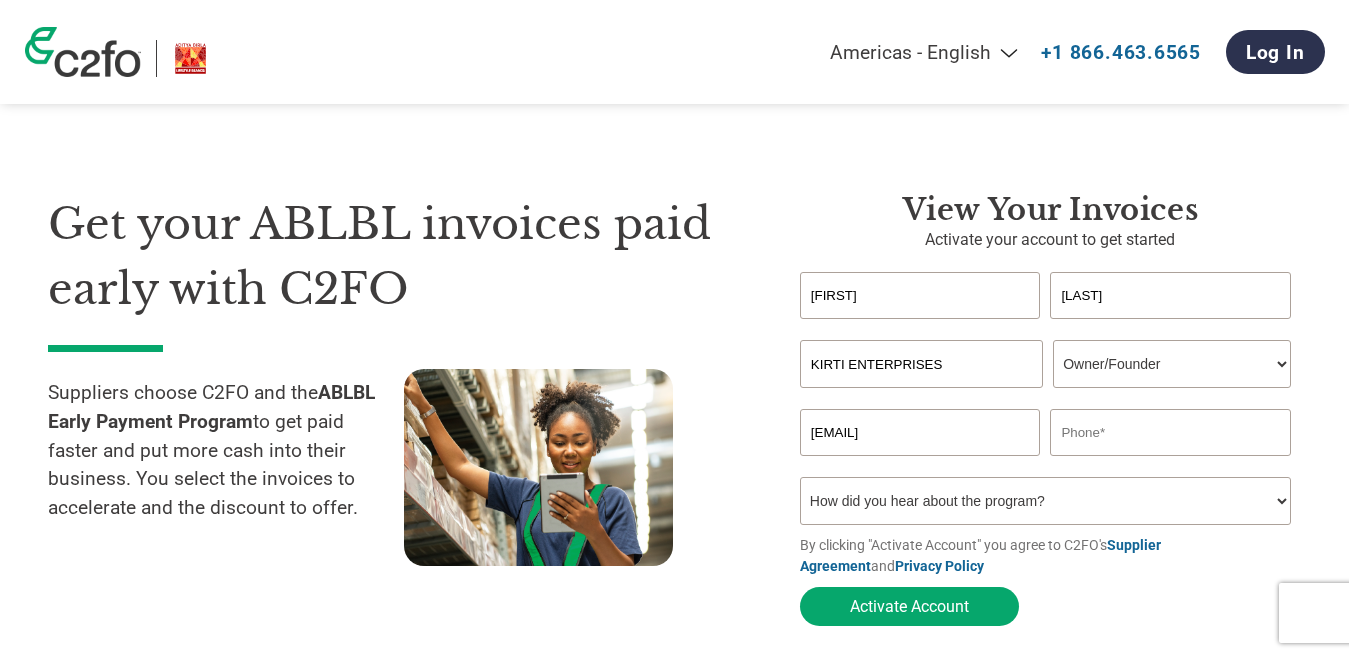 click at bounding box center [1170, 432] 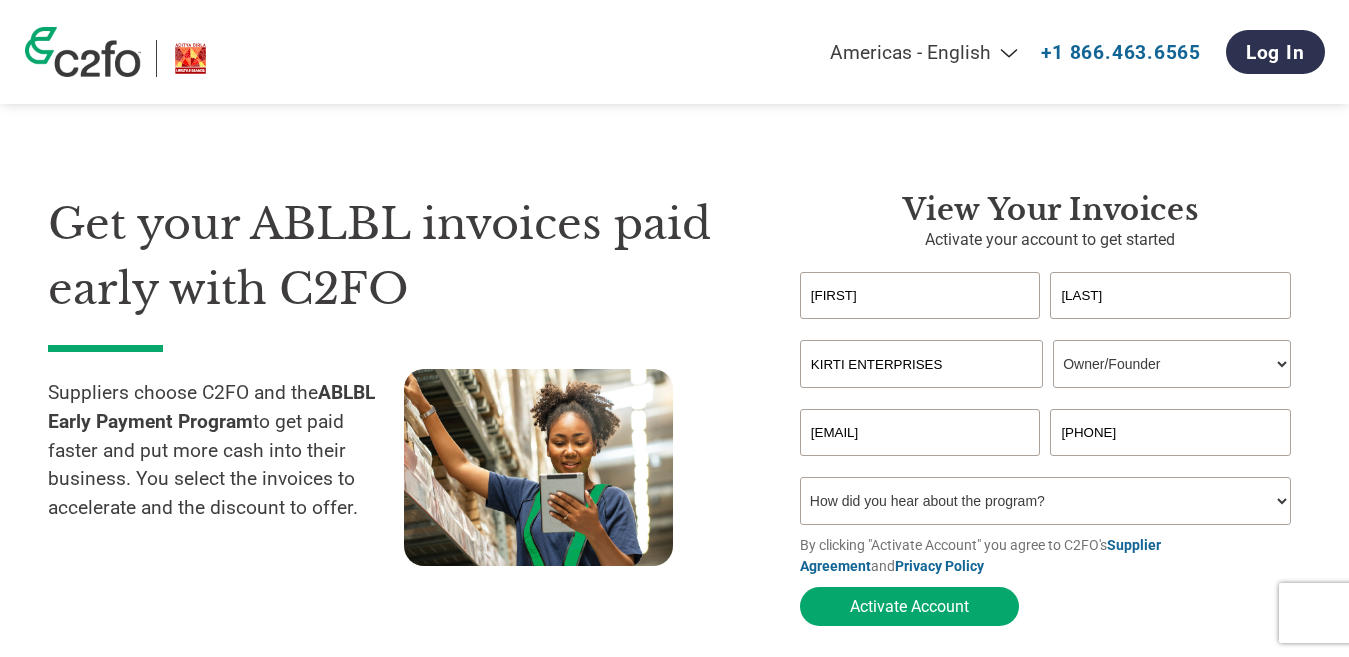 drag, startPoint x: 976, startPoint y: 514, endPoint x: 982, endPoint y: 504, distance: 11.661903 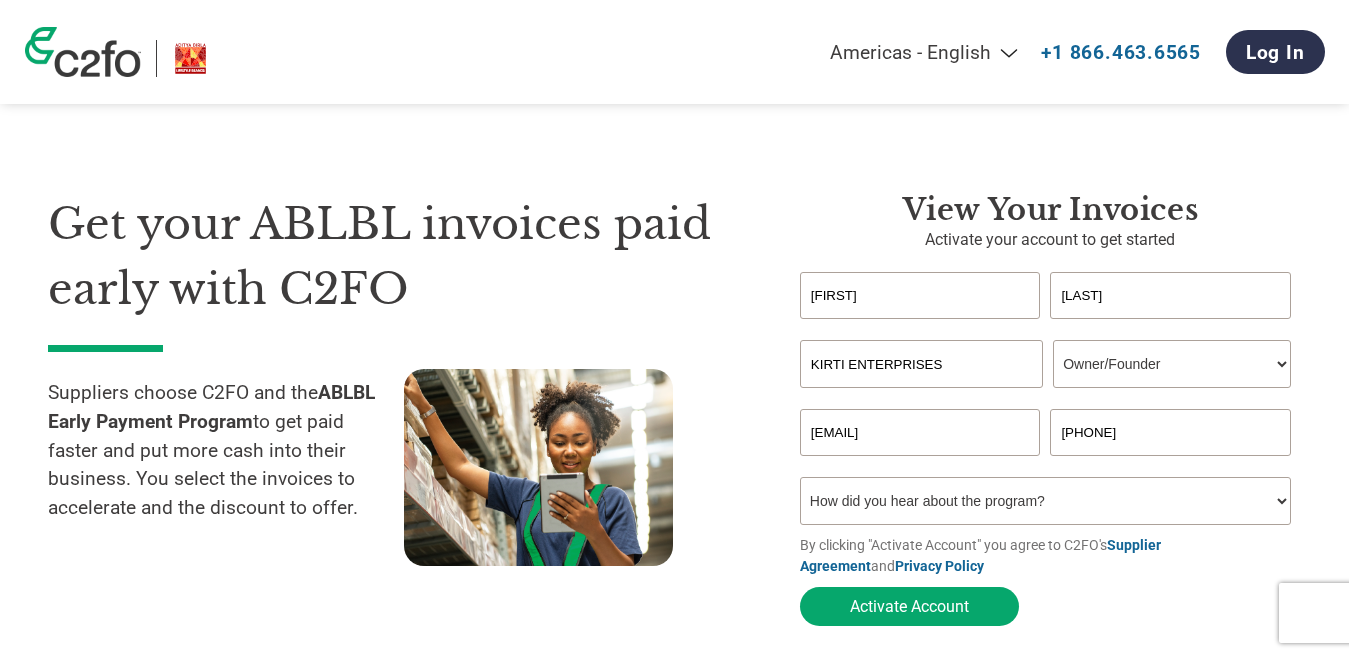 select on "Email" 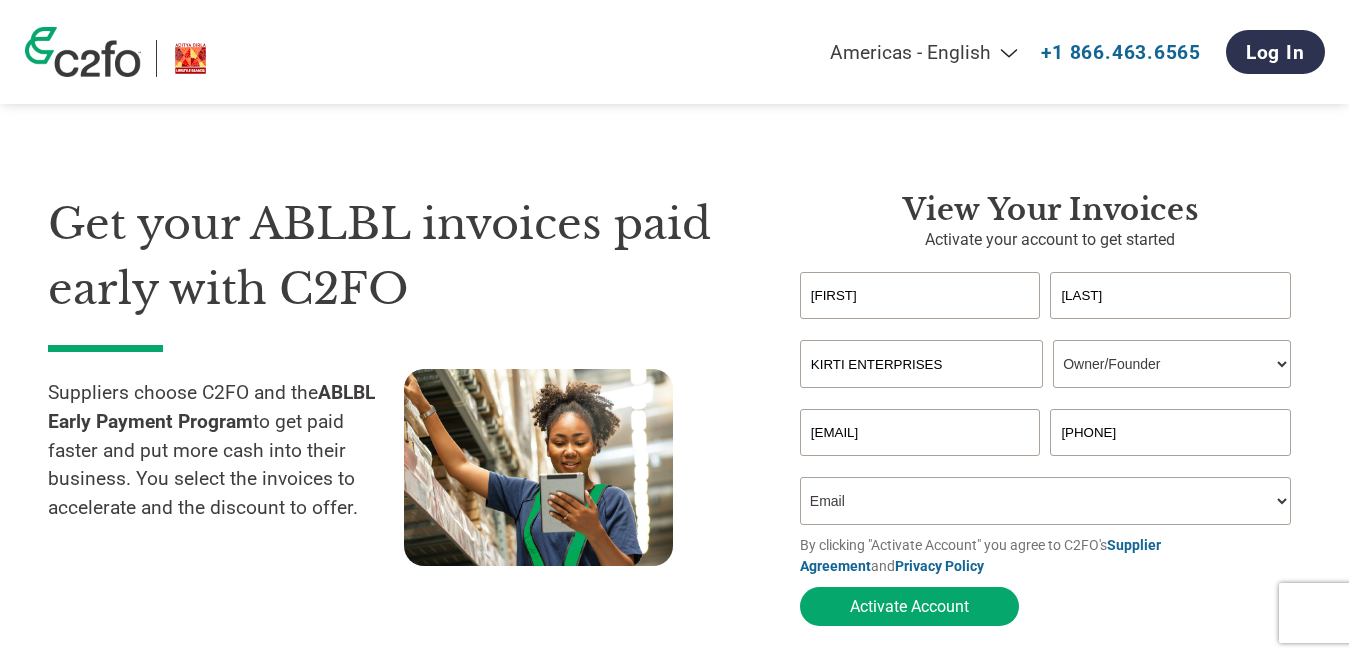 click on "How did you hear about the program? Received a letter Email Social Media Online Search Family/Friend/Acquaintance At an event Other" at bounding box center [1045, 501] 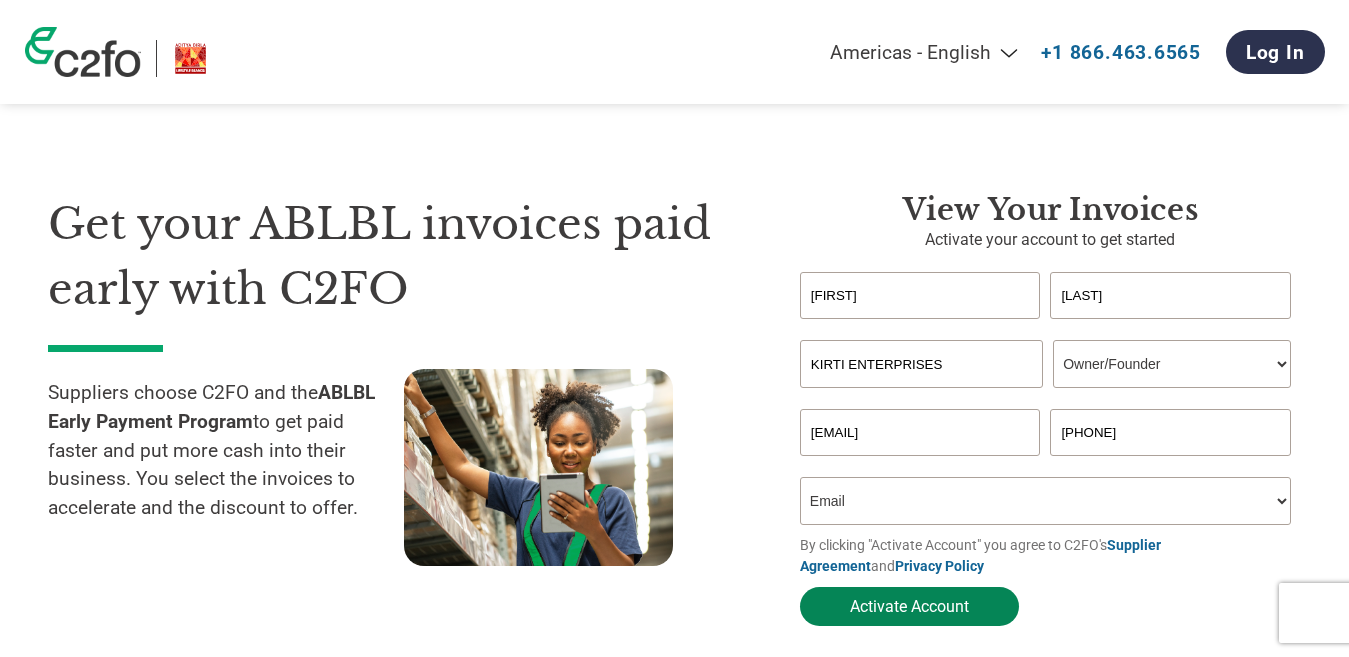 click on "Activate Account" at bounding box center [909, 606] 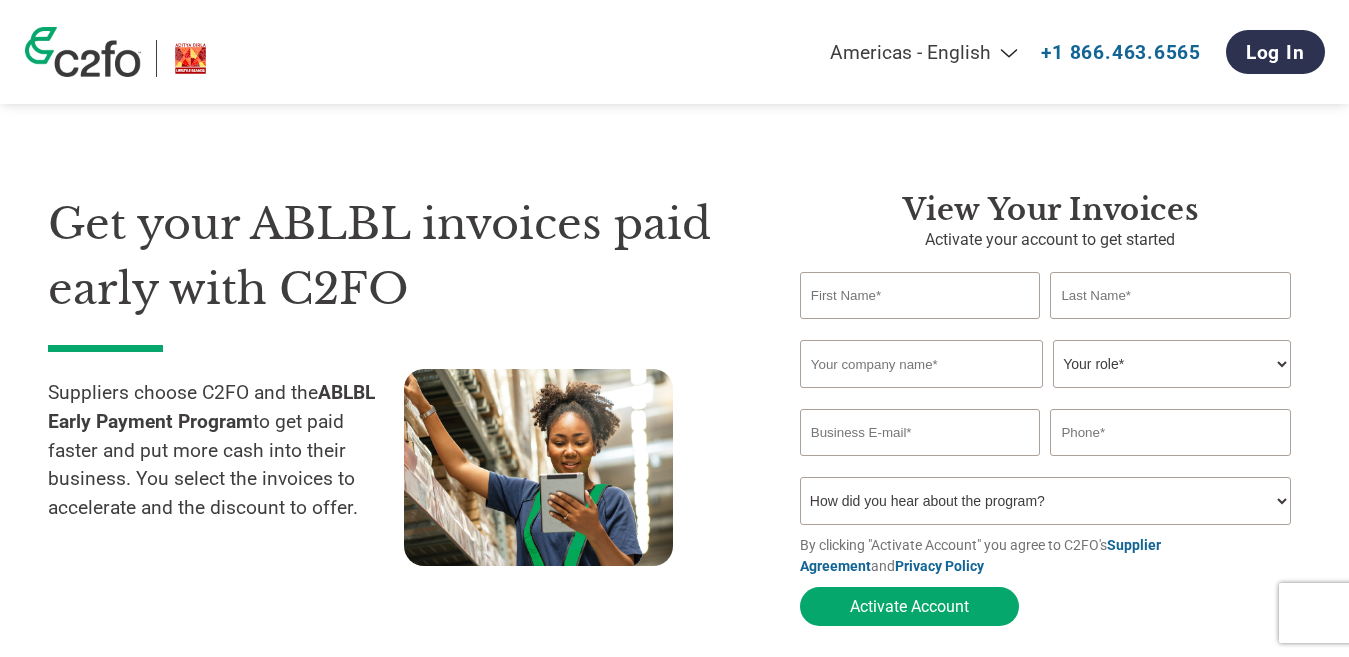 click at bounding box center (920, 295) 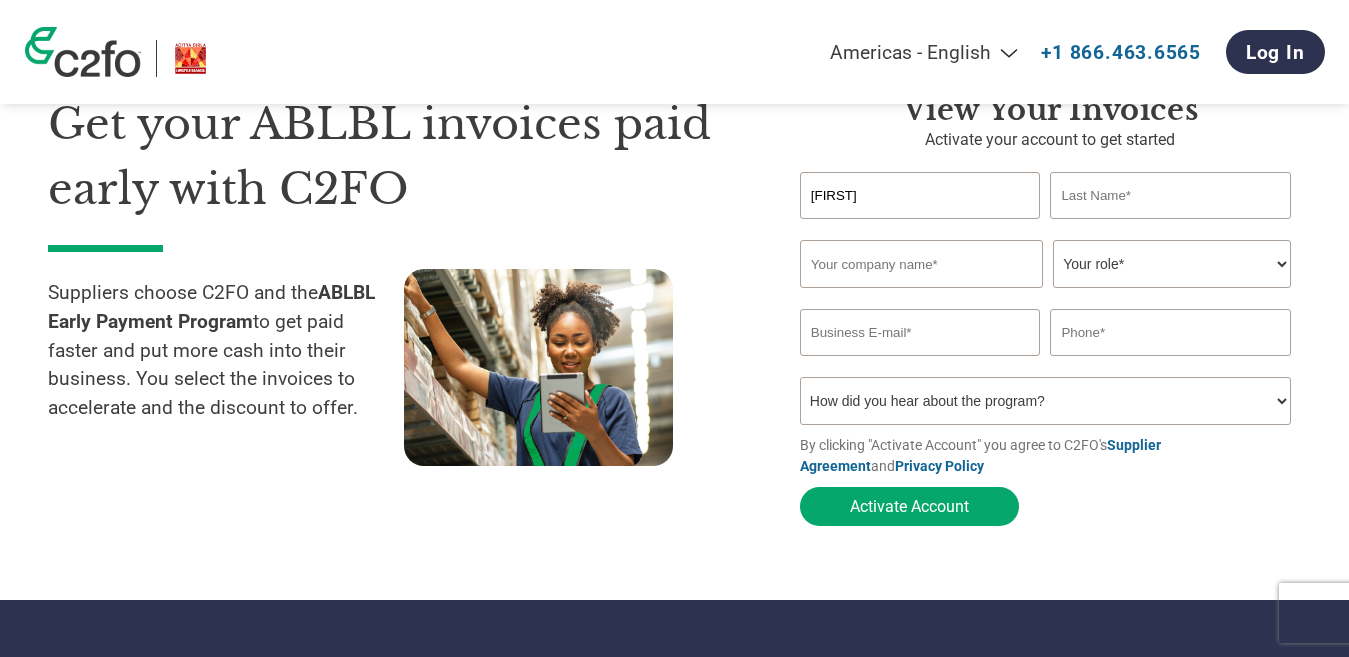 scroll, scrollTop: 0, scrollLeft: 0, axis: both 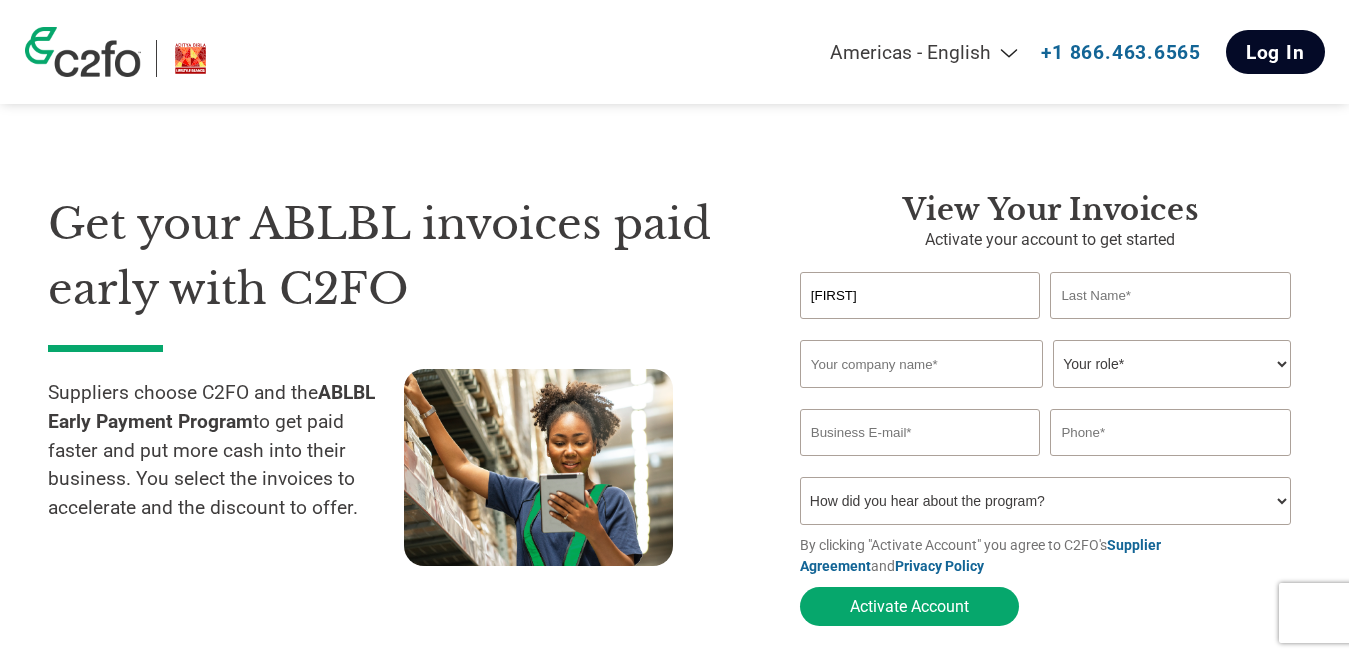 click on "Log In" at bounding box center (1275, 52) 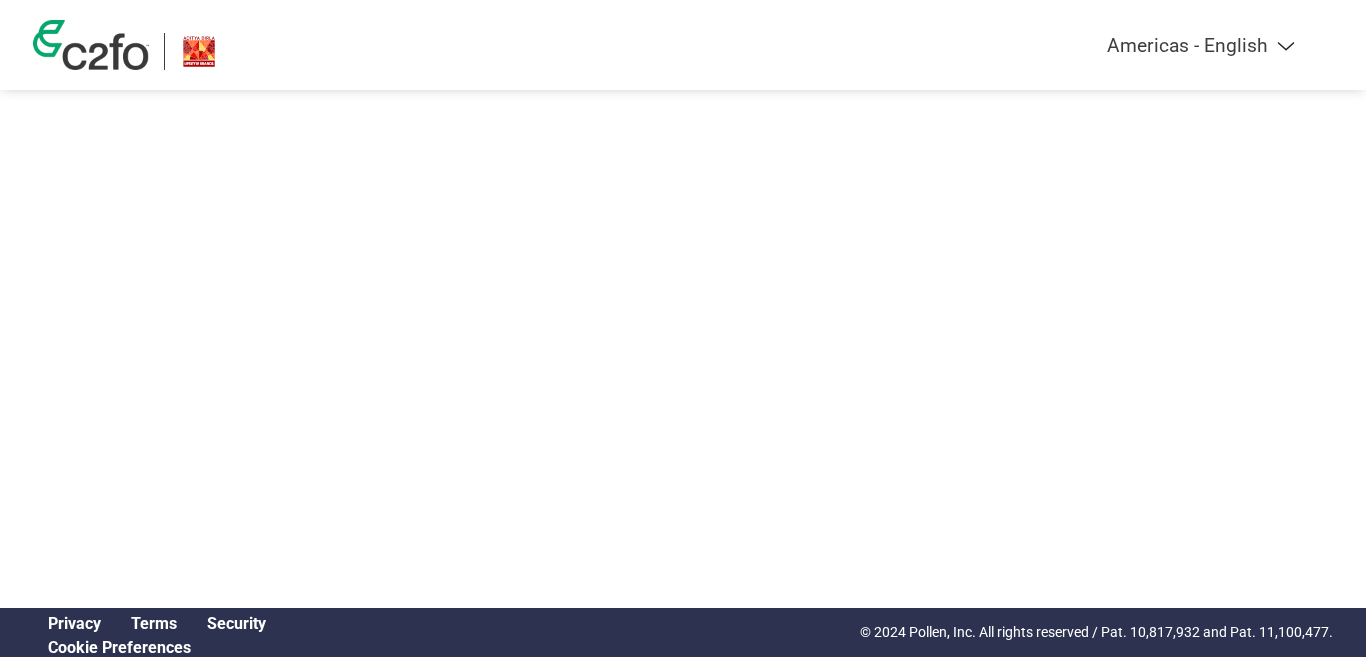 scroll, scrollTop: 0, scrollLeft: 0, axis: both 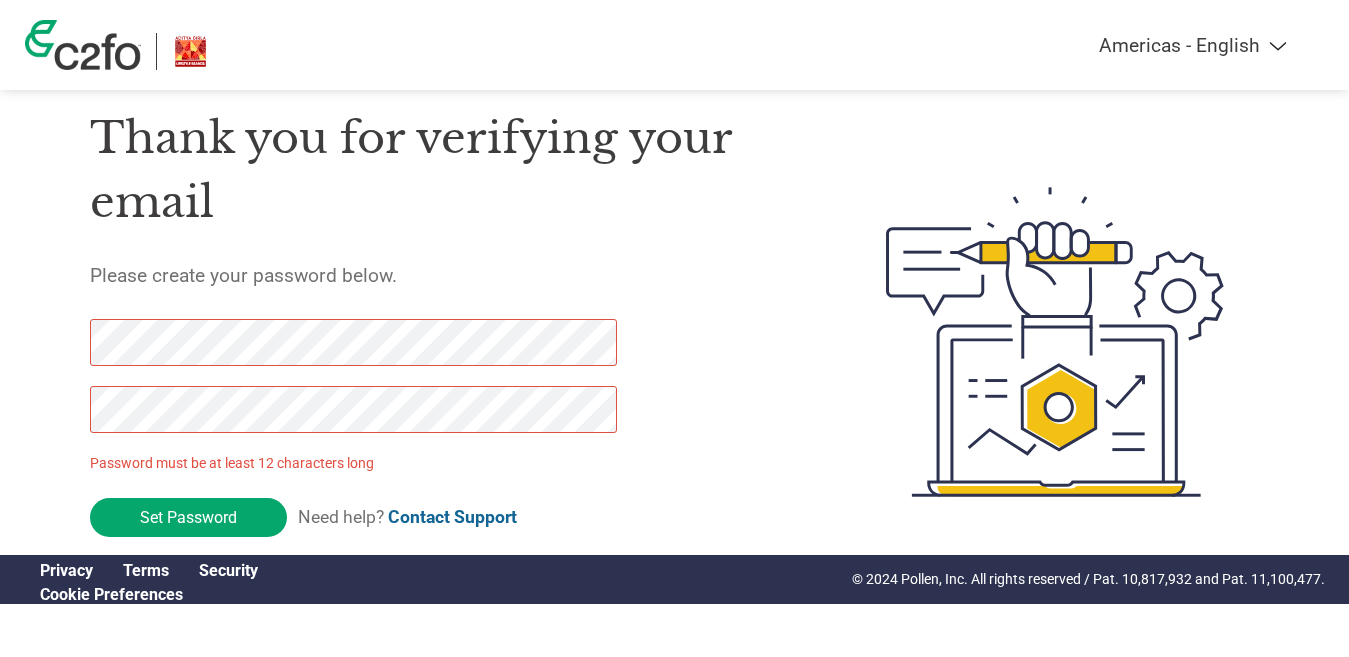 drag, startPoint x: 195, startPoint y: 507, endPoint x: 259, endPoint y: 480, distance: 69.46222 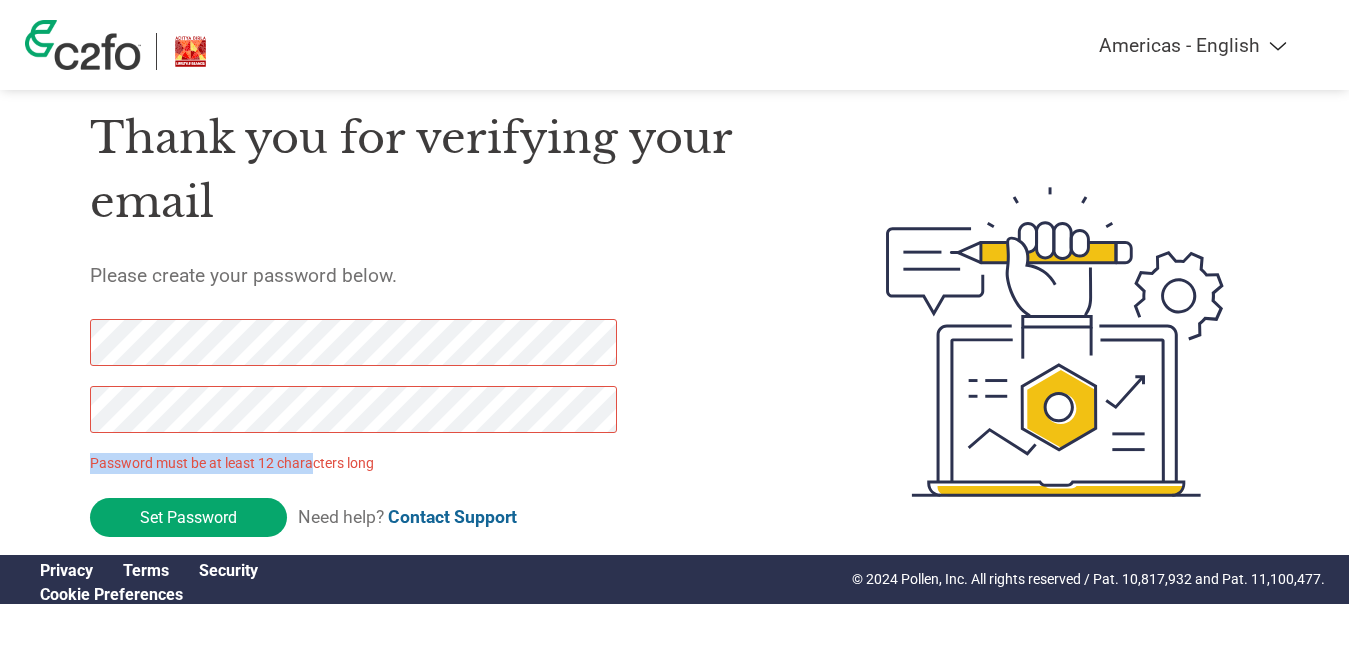 click on "Password must be at least 12 characters long" 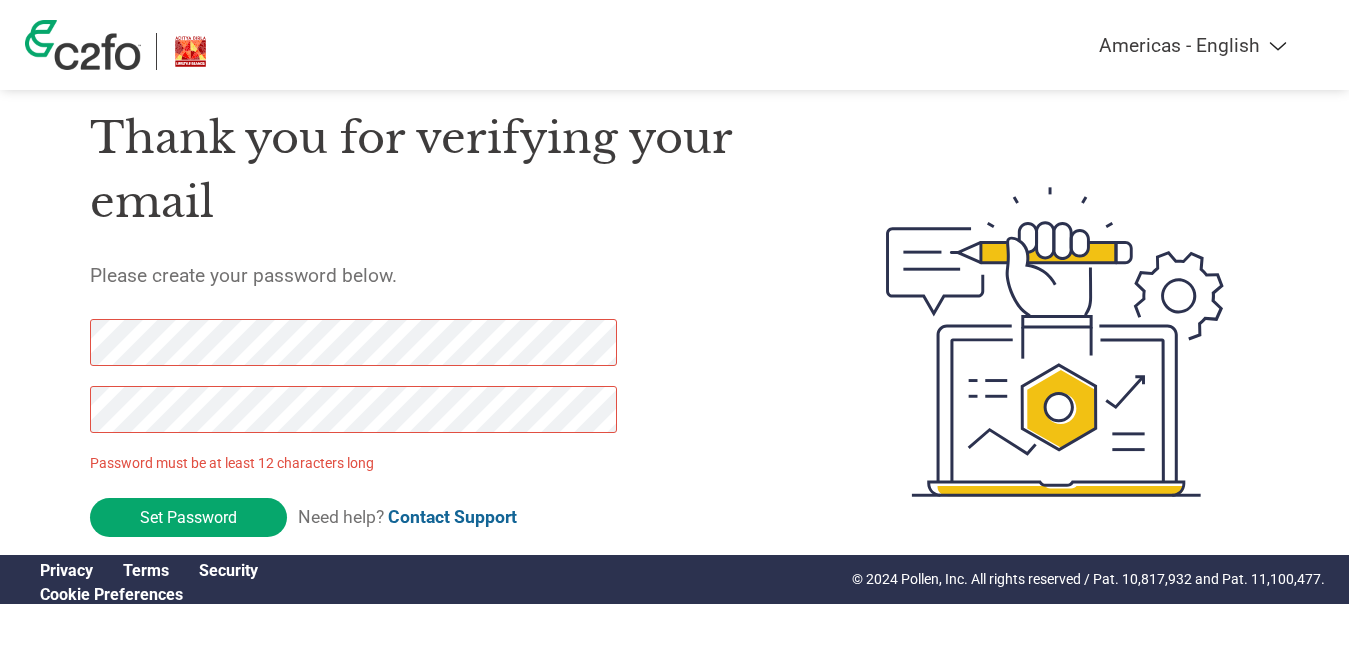 click on "Password must be at least 12 characters long" 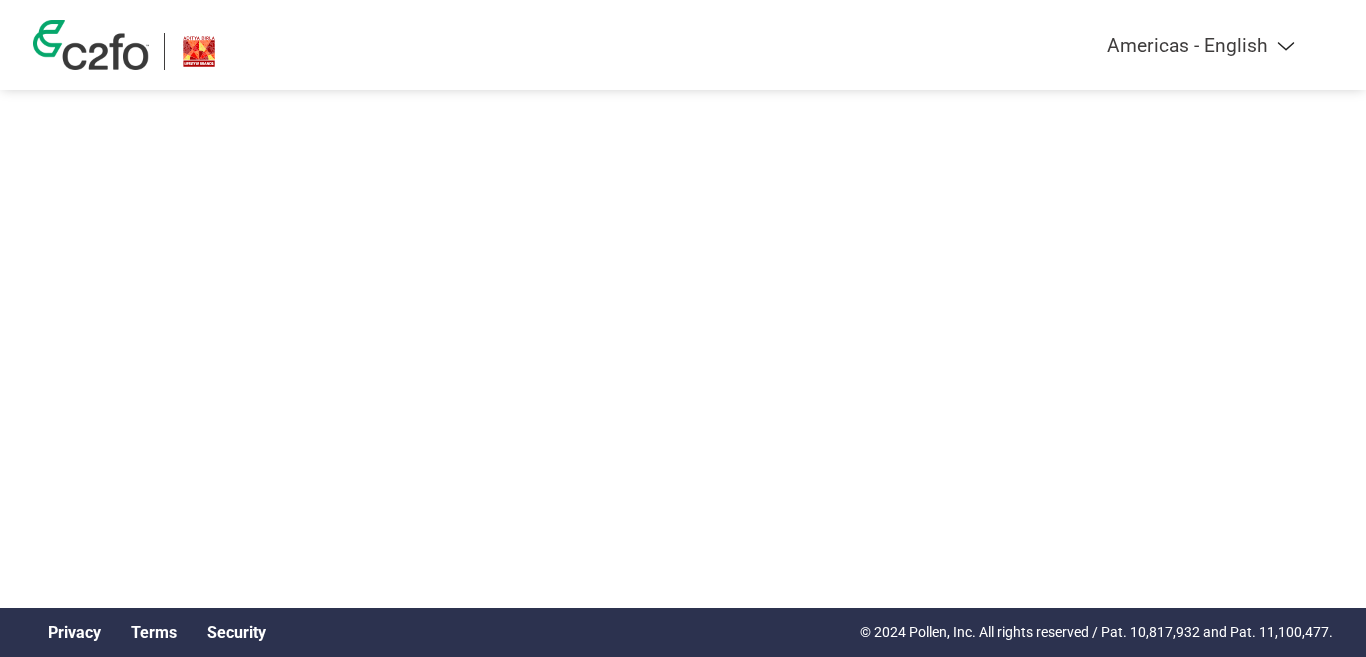 scroll, scrollTop: 0, scrollLeft: 0, axis: both 